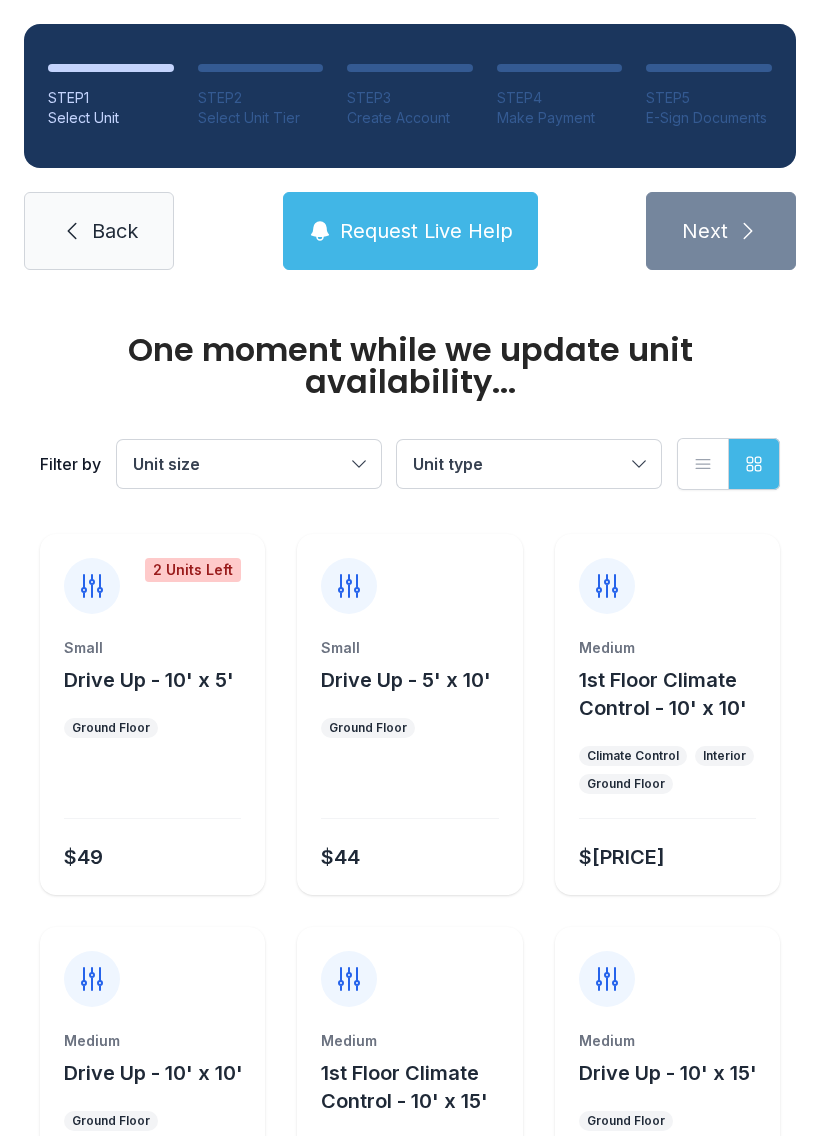 scroll, scrollTop: 0, scrollLeft: 0, axis: both 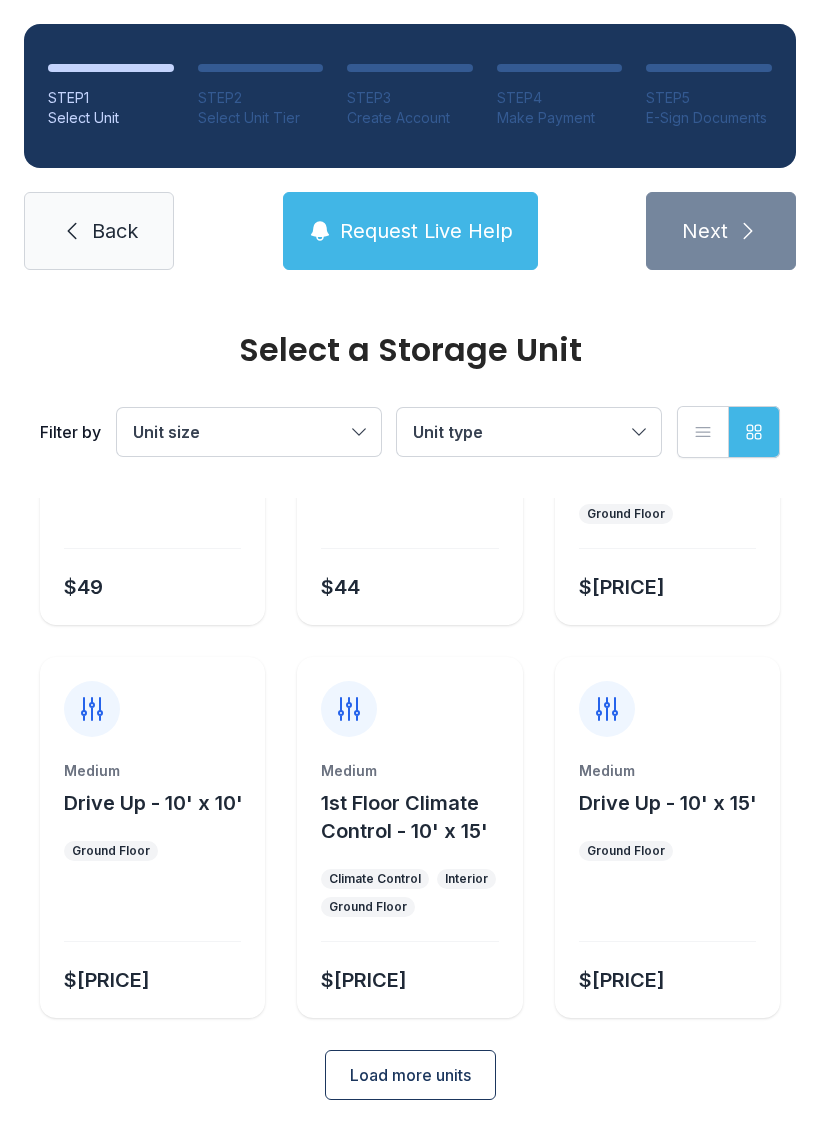 click on "Load more units" at bounding box center (410, 1075) 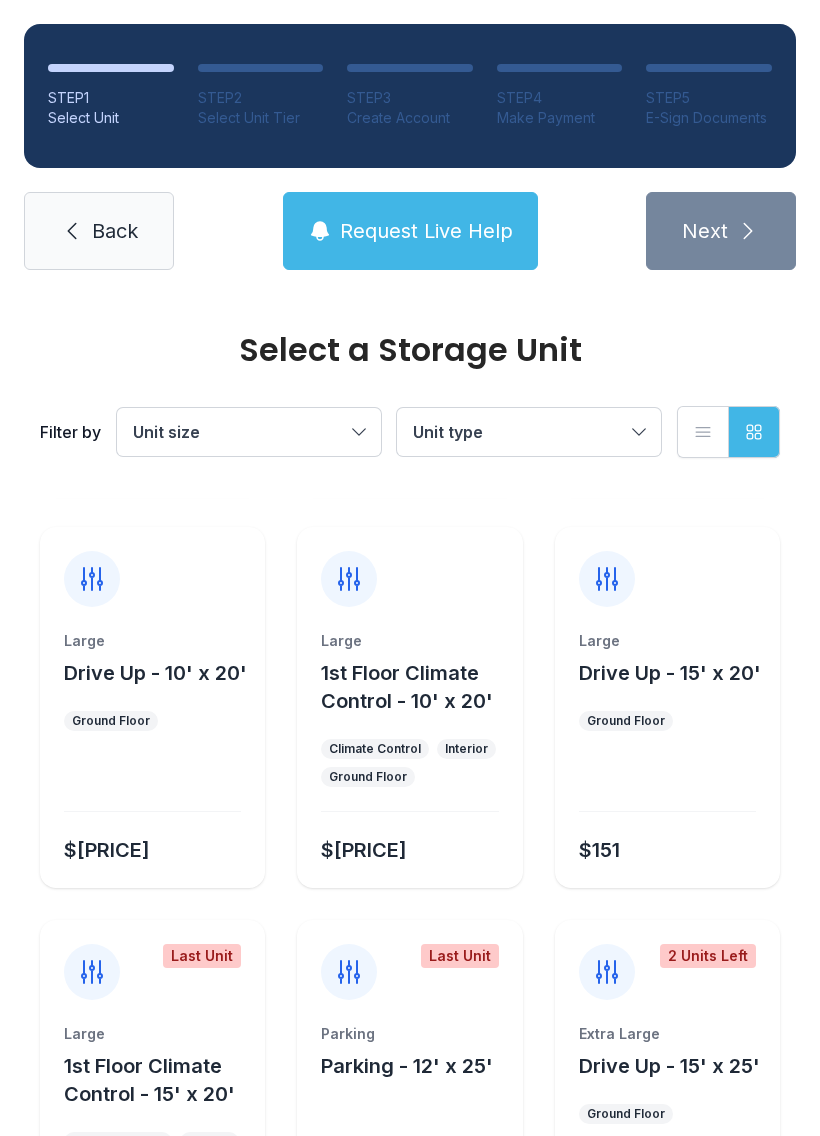 scroll, scrollTop: 751, scrollLeft: 0, axis: vertical 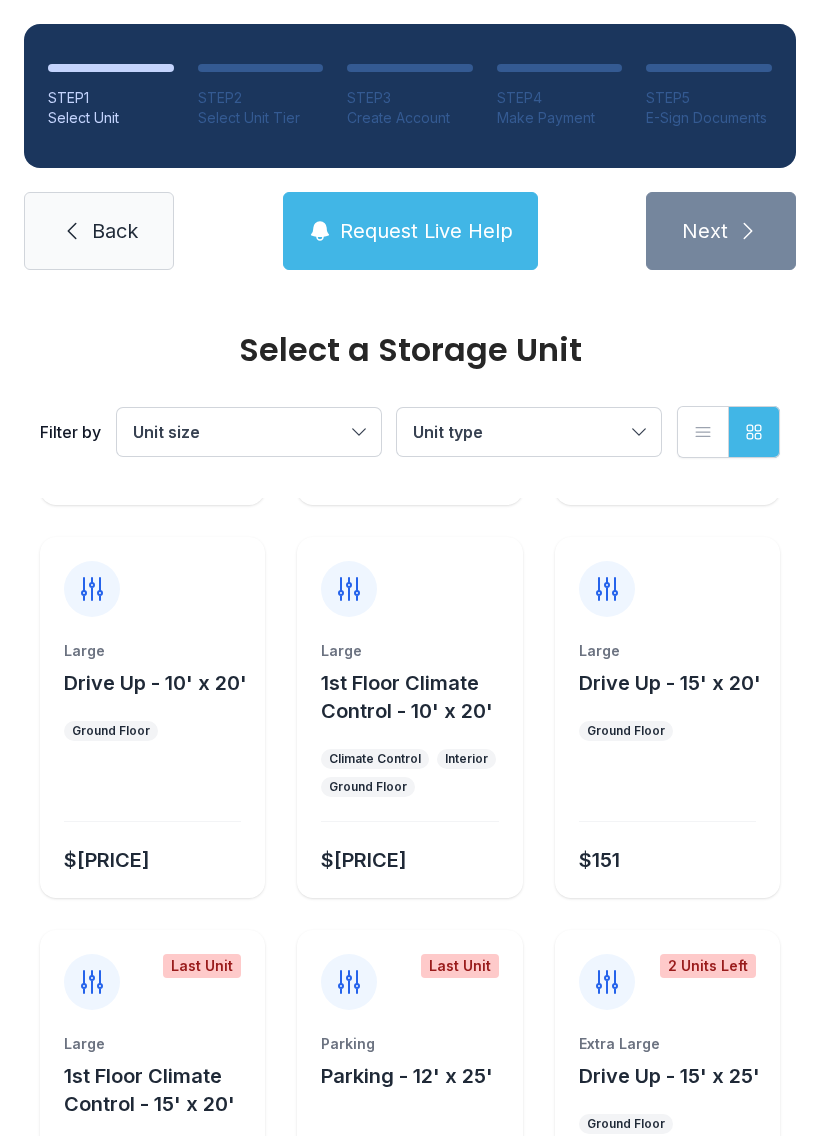 click on "Large 1st Floor Climate Control - 10' x 20' Climate Control Interior Ground Floor $[PRICE]" at bounding box center (152, -17) 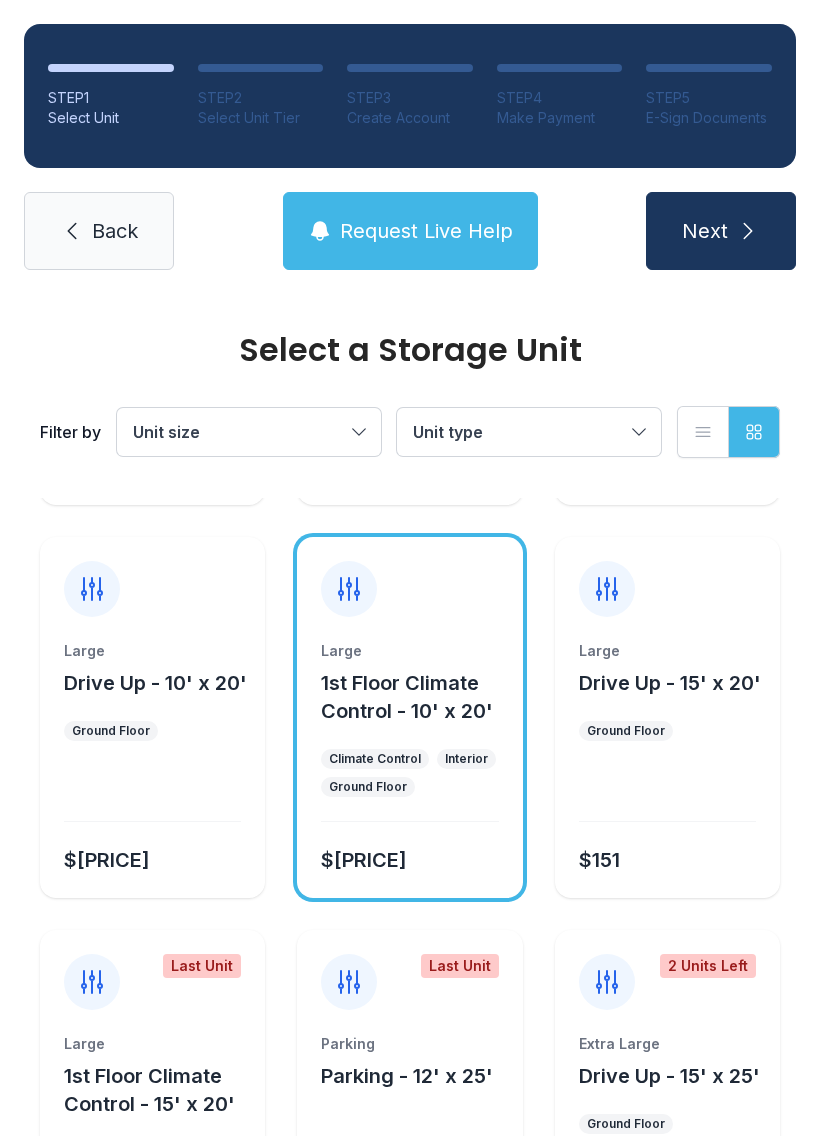 click on "Next" at bounding box center (721, 231) 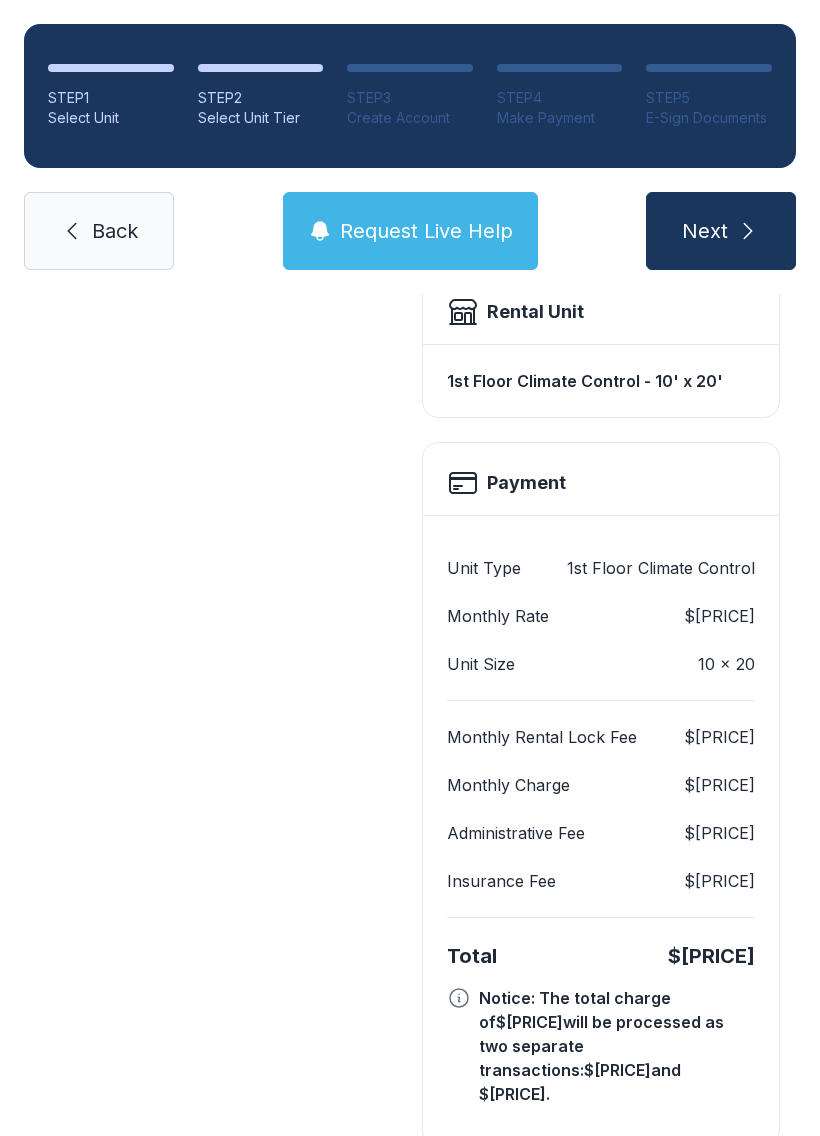scroll, scrollTop: 569, scrollLeft: 0, axis: vertical 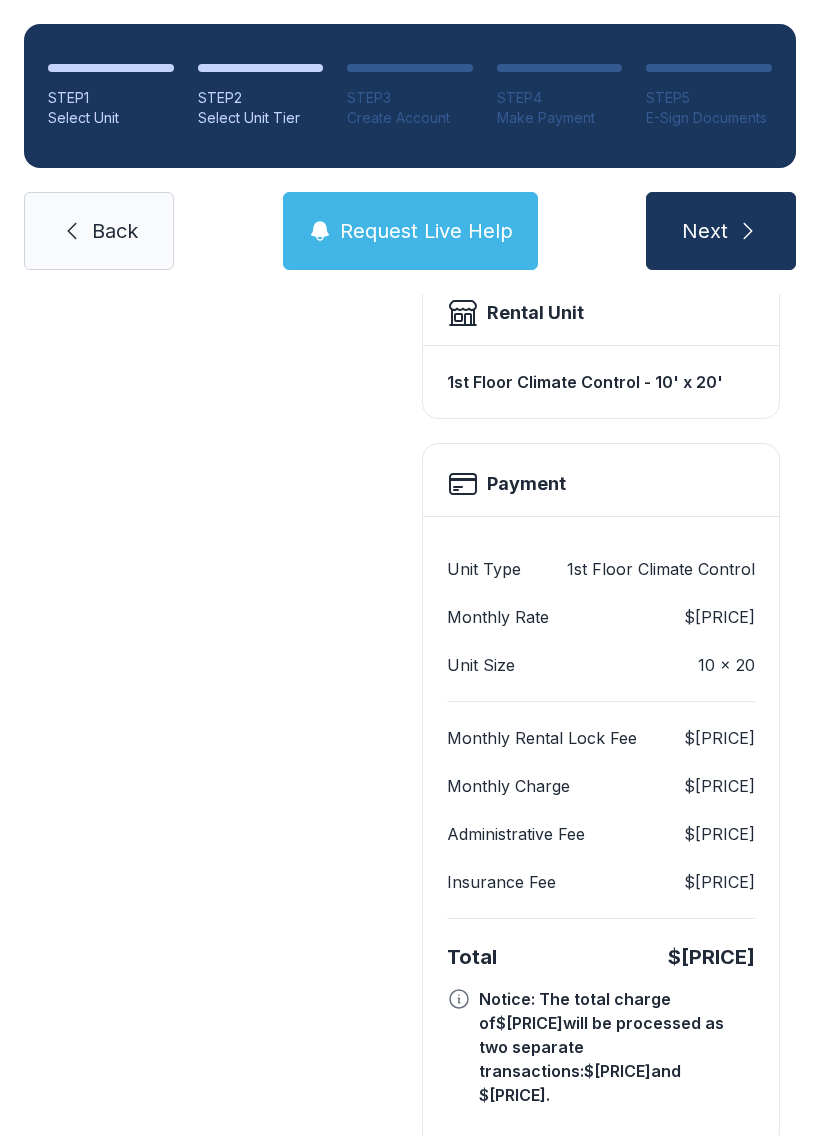 click on "Administrative Fee $[PRICE]" at bounding box center (601, 665) 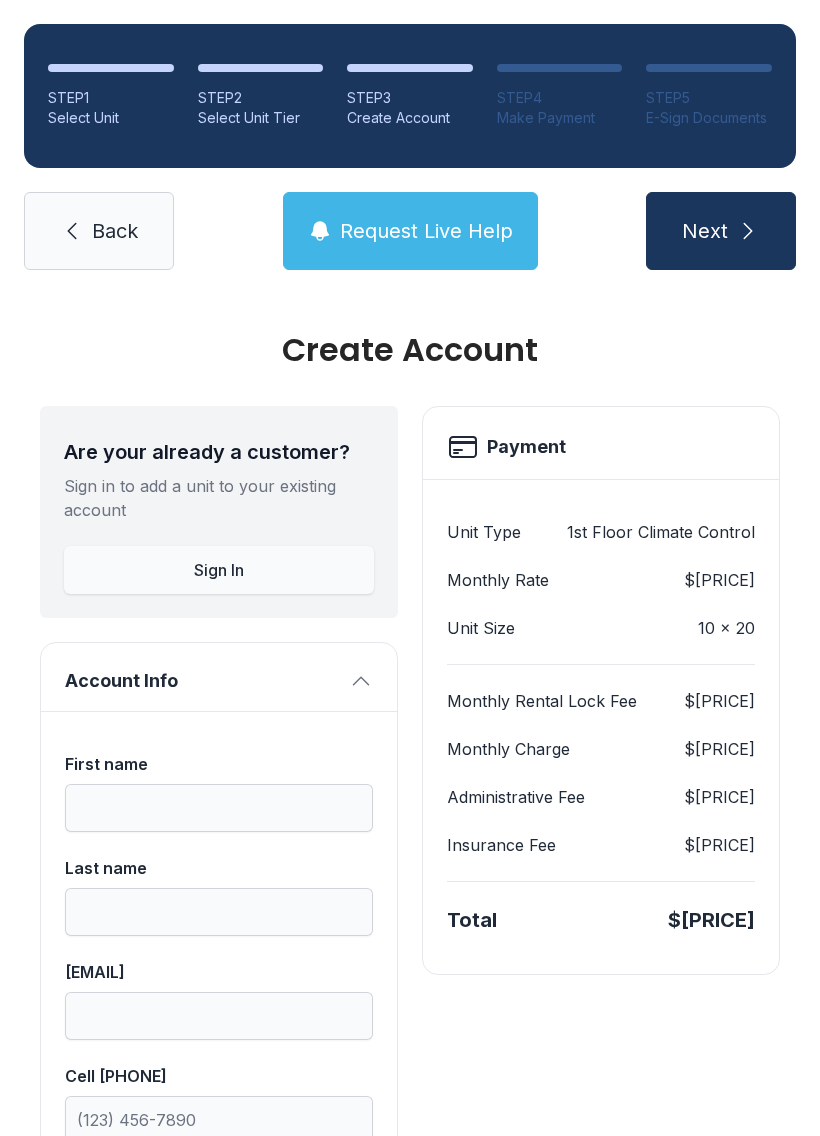scroll, scrollTop: 0, scrollLeft: 0, axis: both 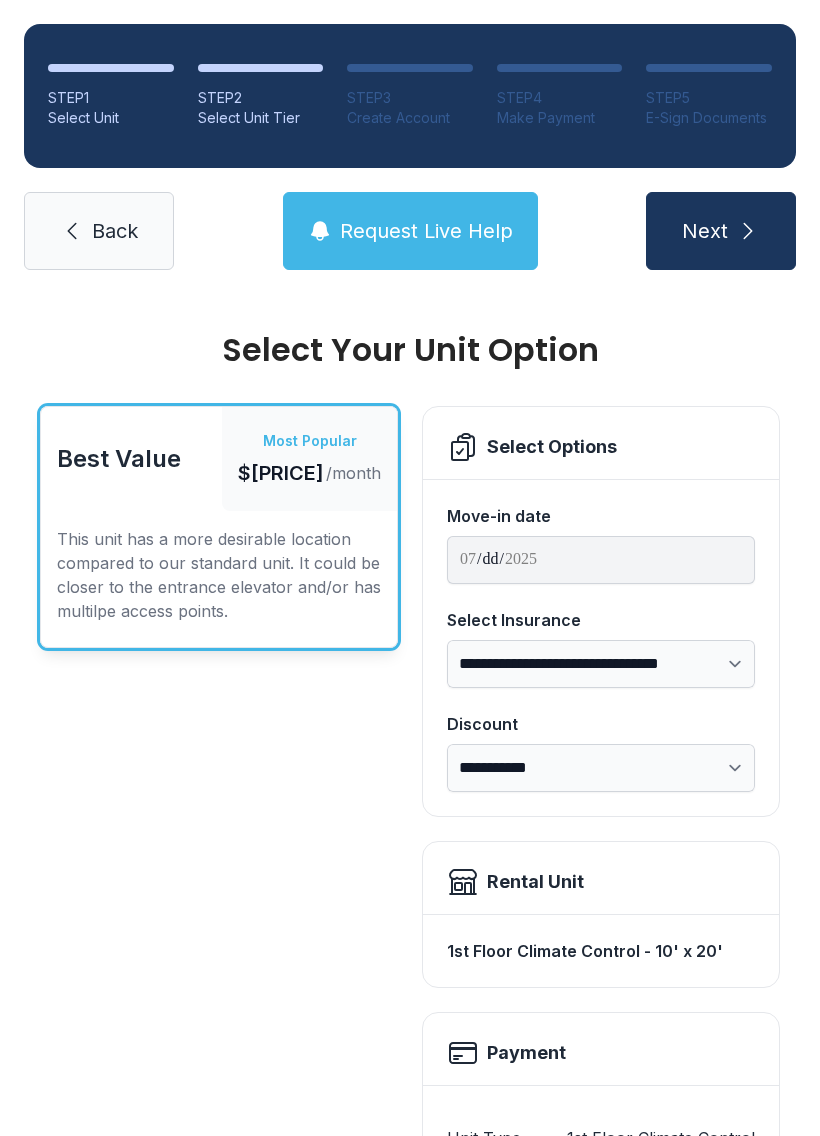 click on "Back" at bounding box center (99, 231) 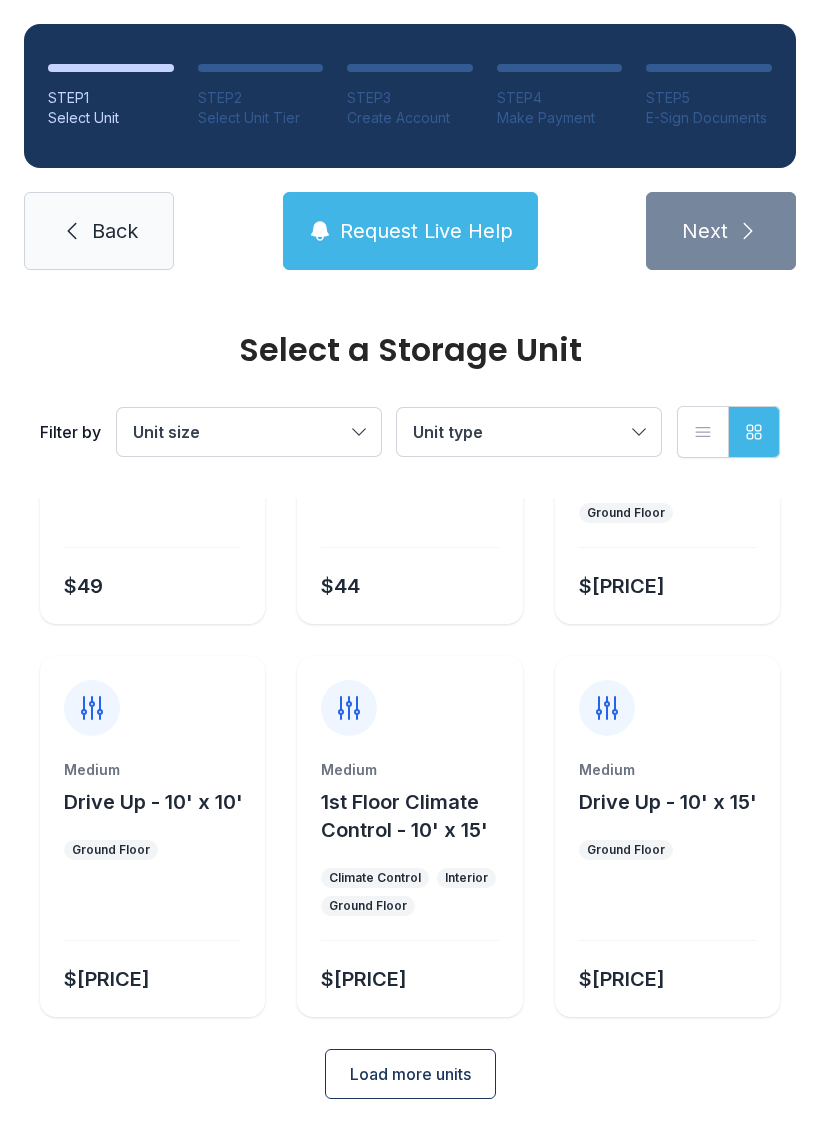 scroll, scrollTop: 238, scrollLeft: 0, axis: vertical 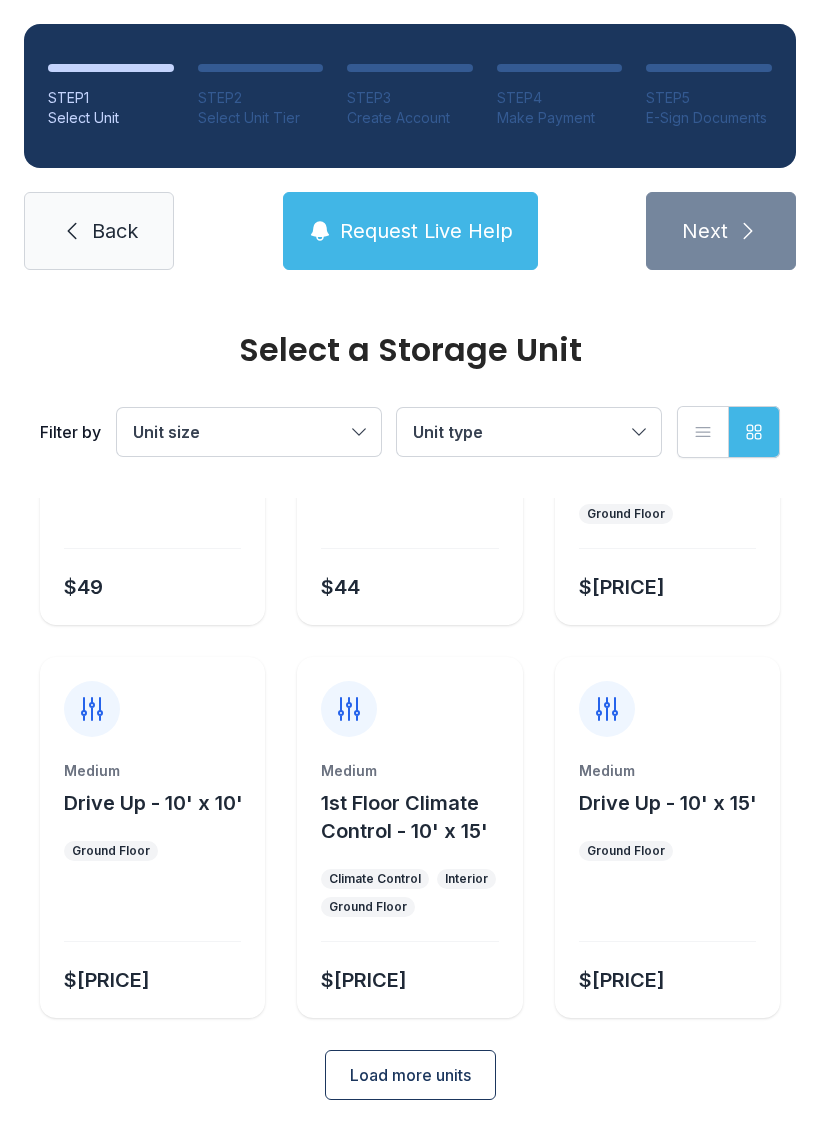 click on "Load more units" at bounding box center (410, 1075) 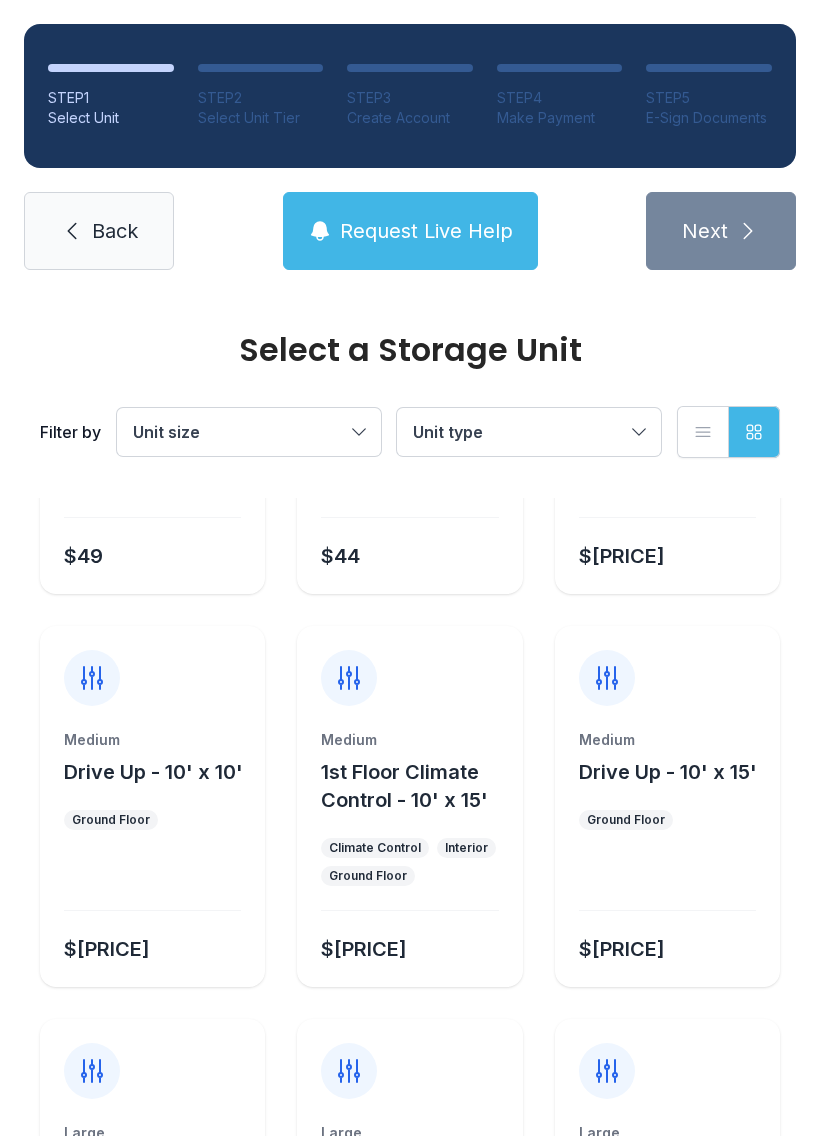 scroll, scrollTop: 267, scrollLeft: 0, axis: vertical 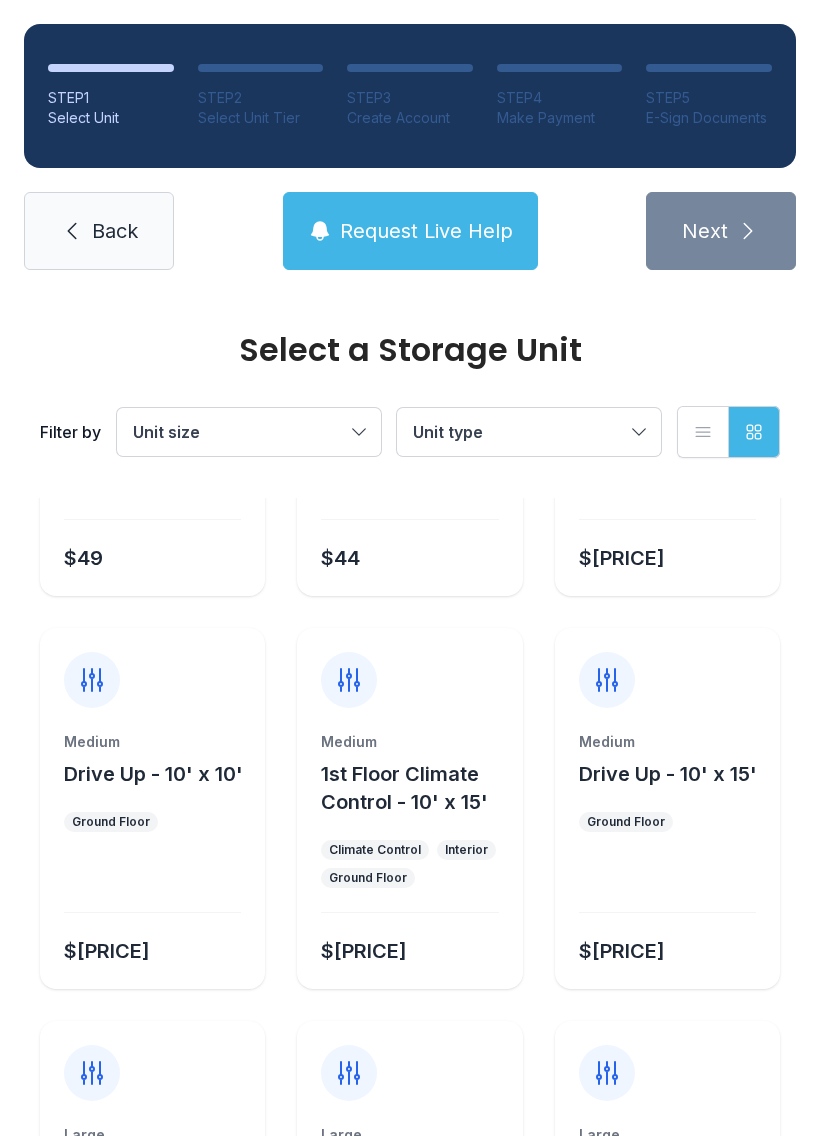 click on "1st Floor Climate Control - 10' x 15'" at bounding box center [149, 381] 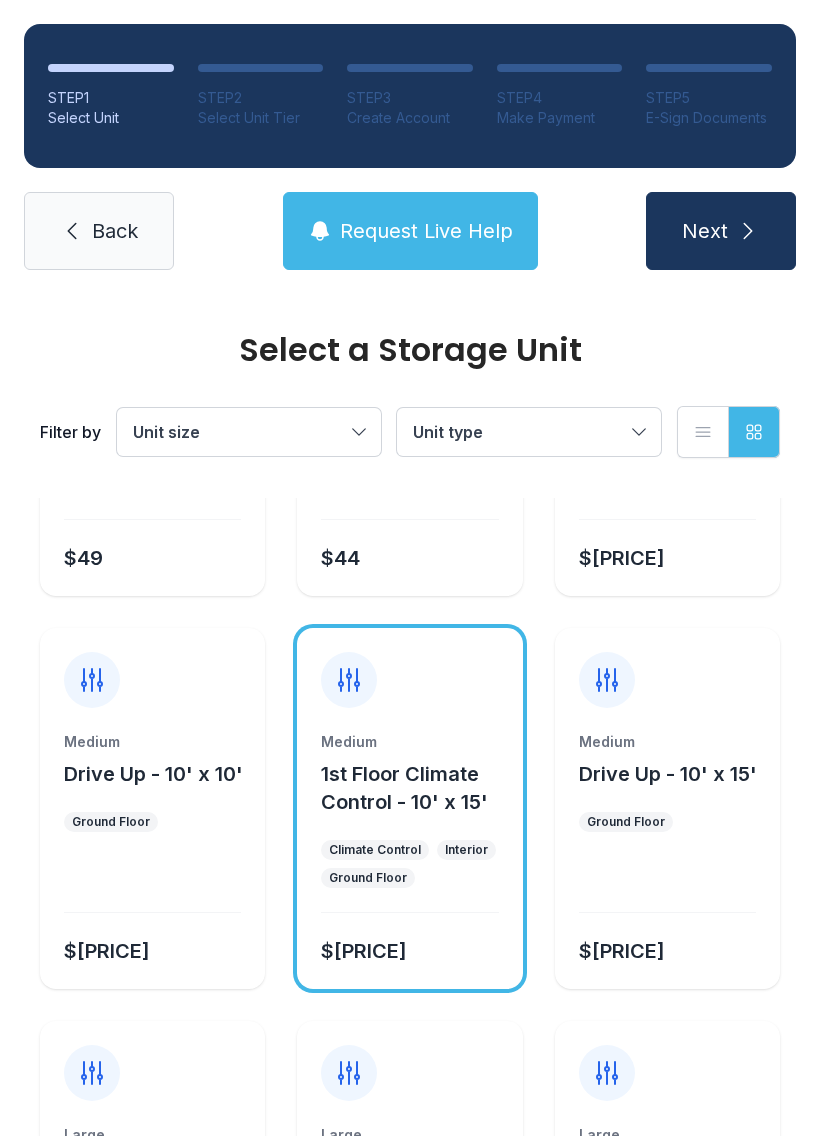 click on "Next" at bounding box center [721, 231] 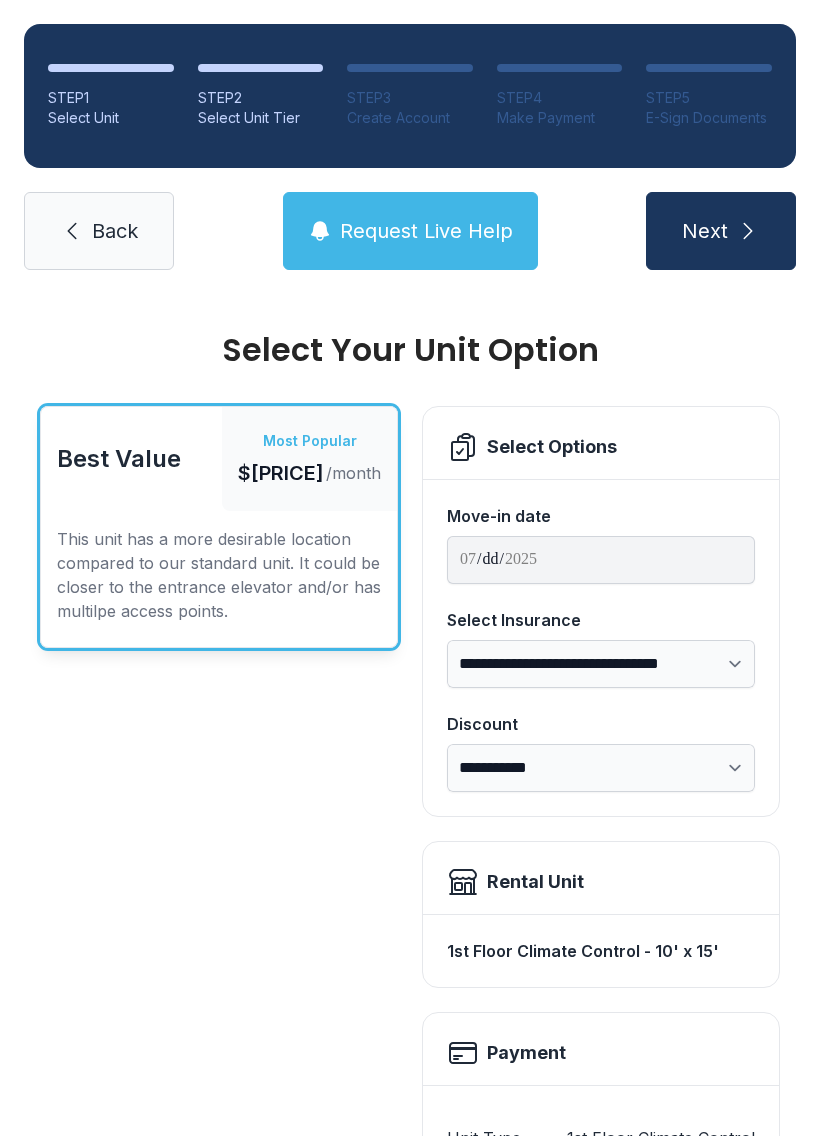 scroll, scrollTop: 0, scrollLeft: 0, axis: both 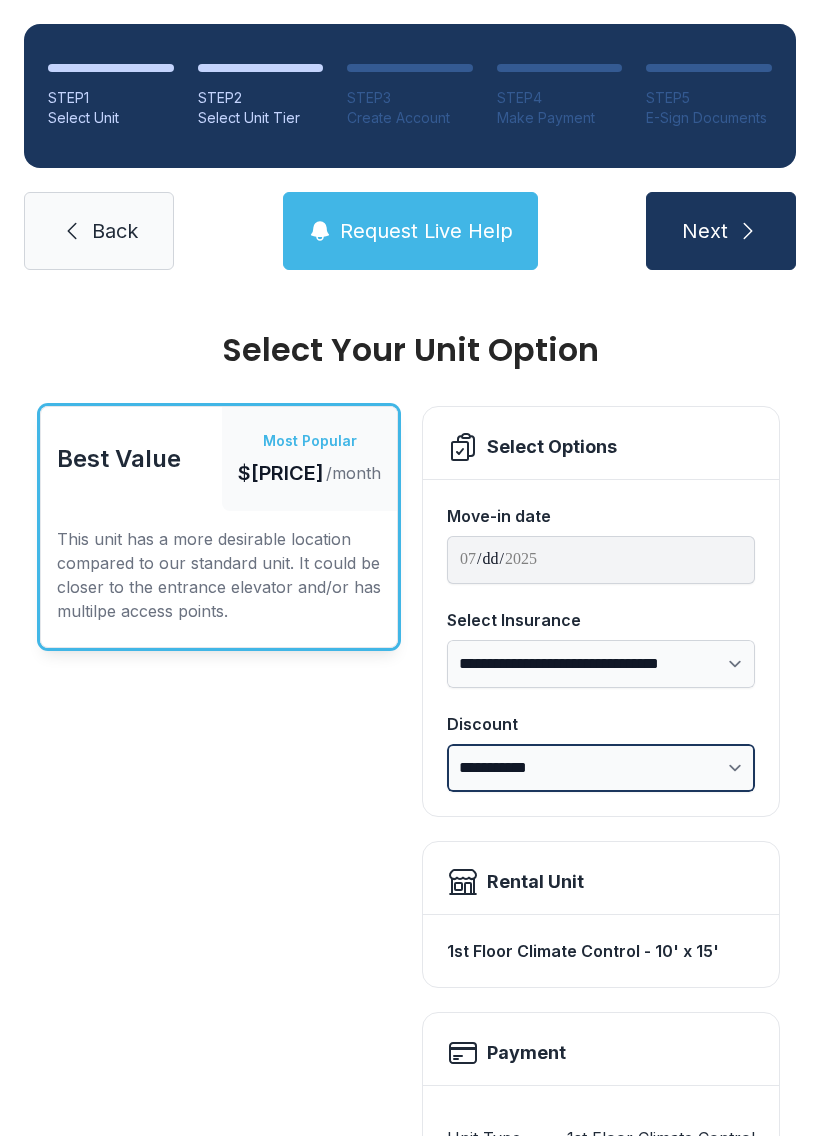 click on "**********" at bounding box center [601, 768] 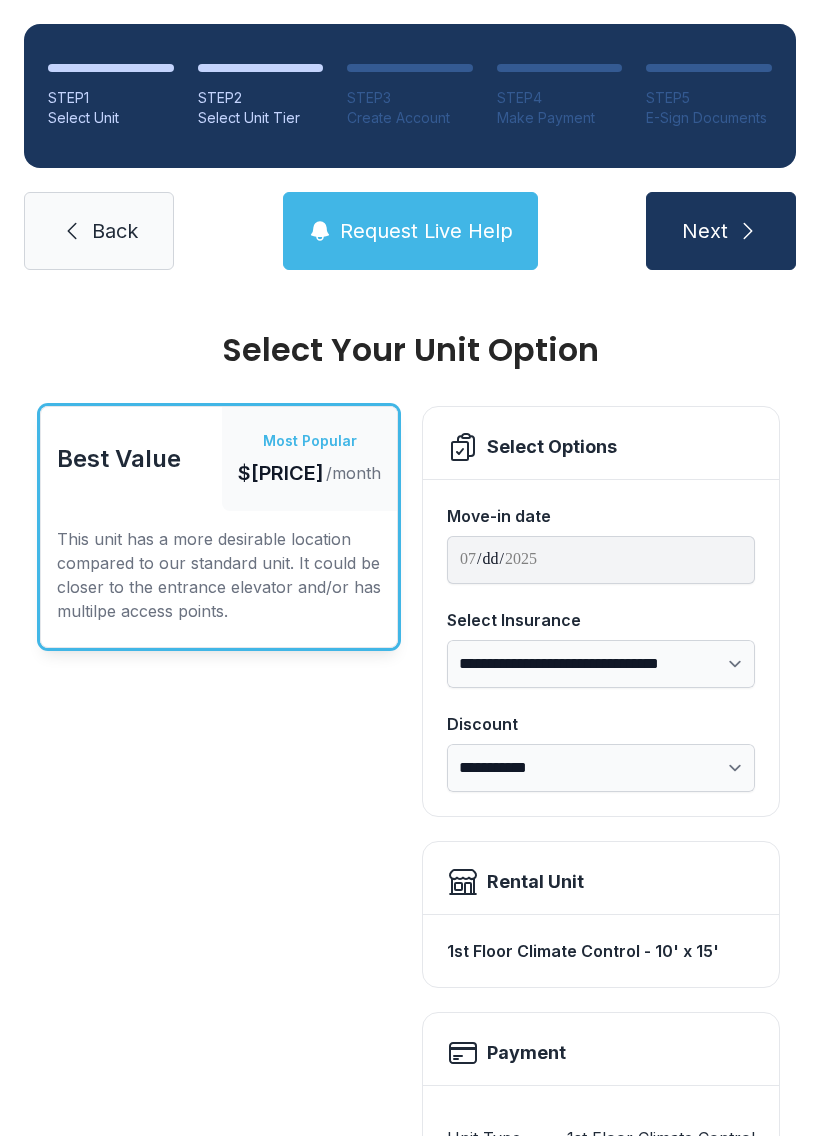 click on "Next" at bounding box center [721, 231] 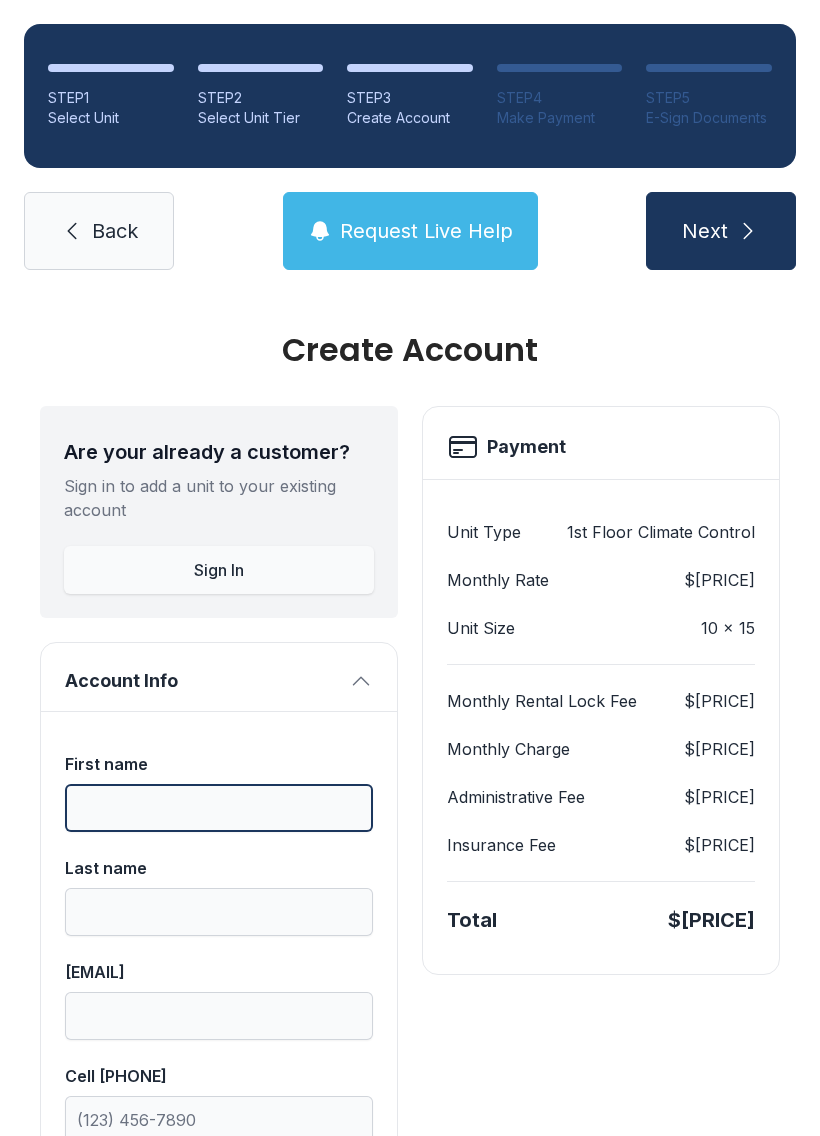 click on "First name" at bounding box center (219, 808) 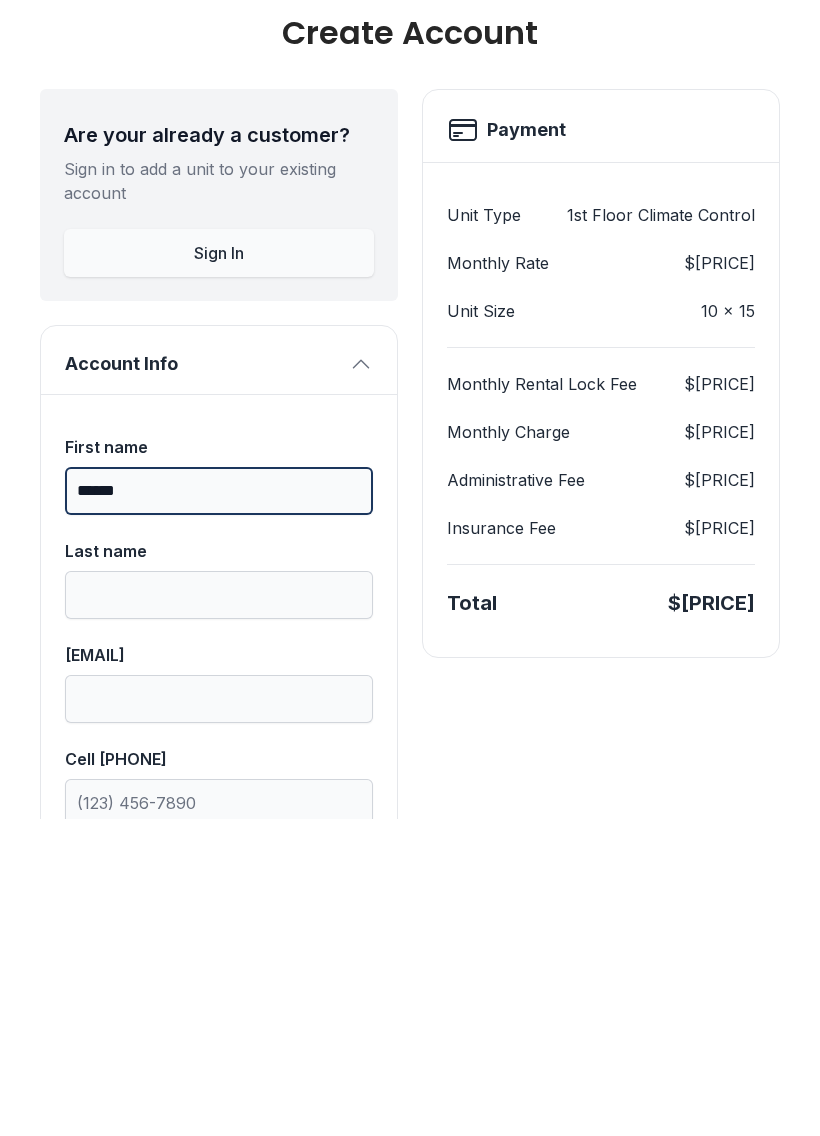 type on "******" 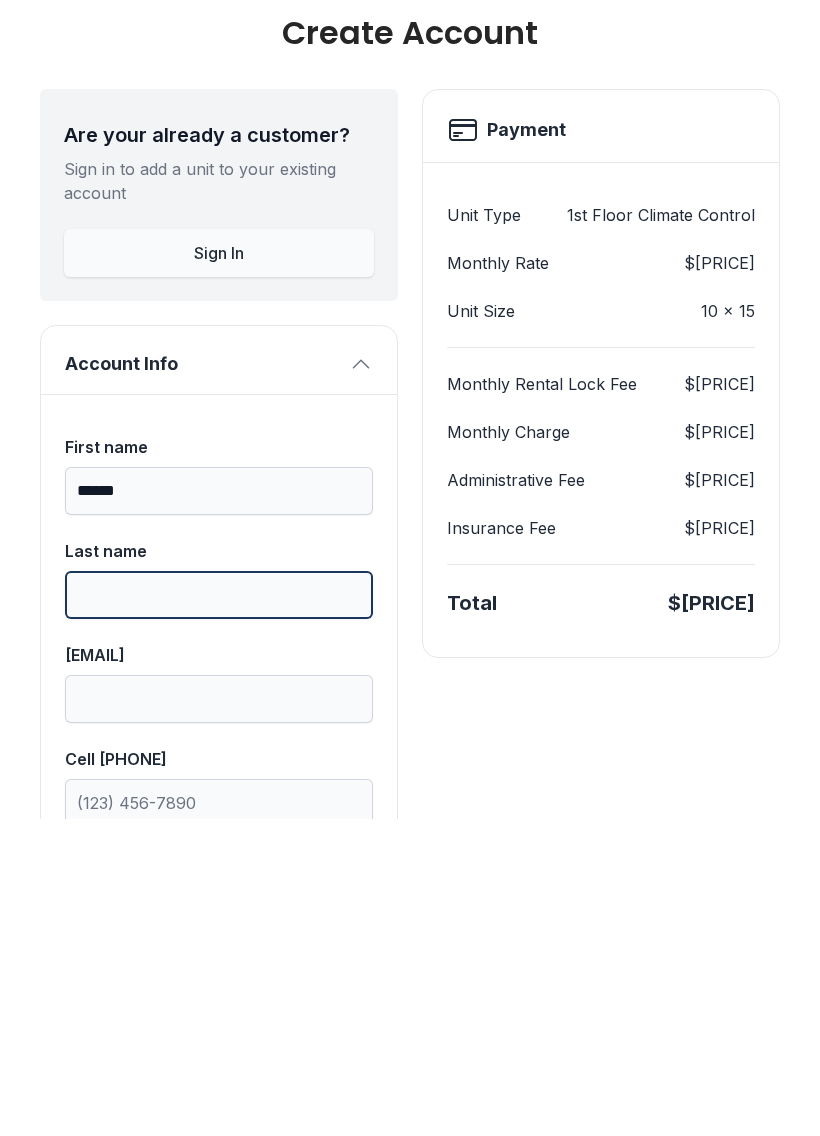 click on "Last name" at bounding box center [219, 912] 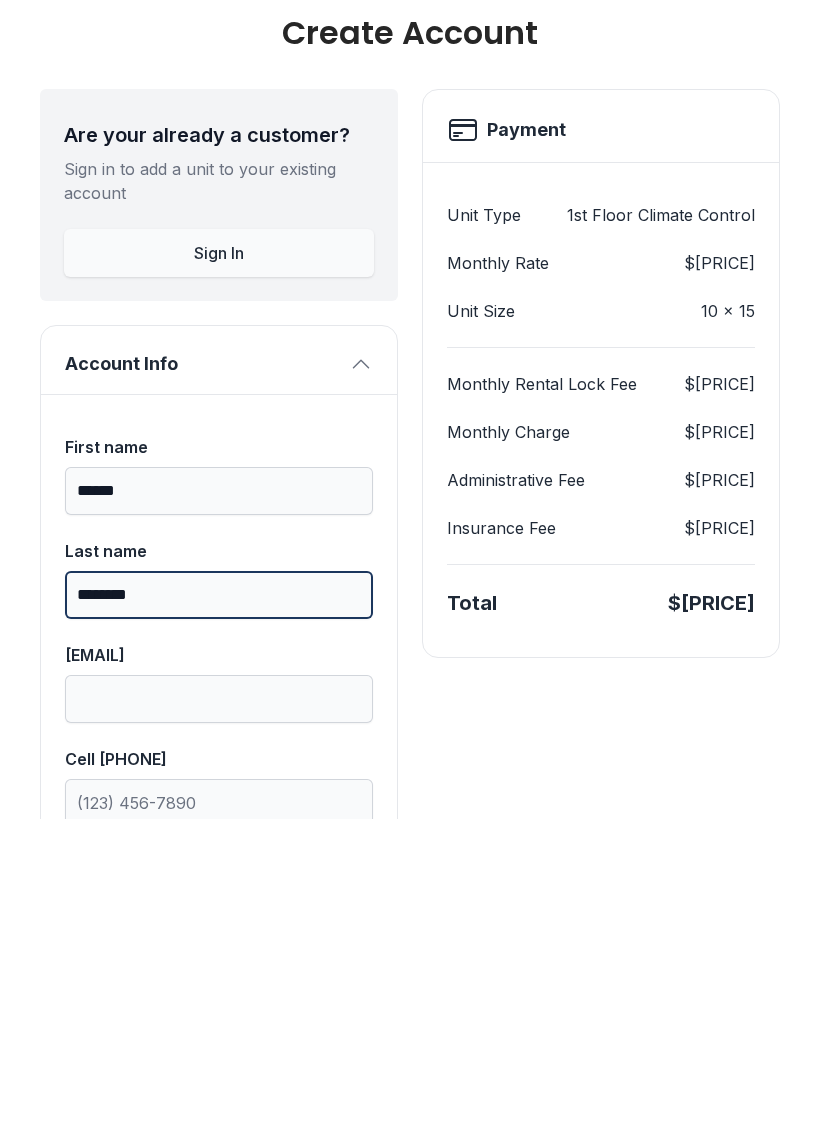 type on "*******" 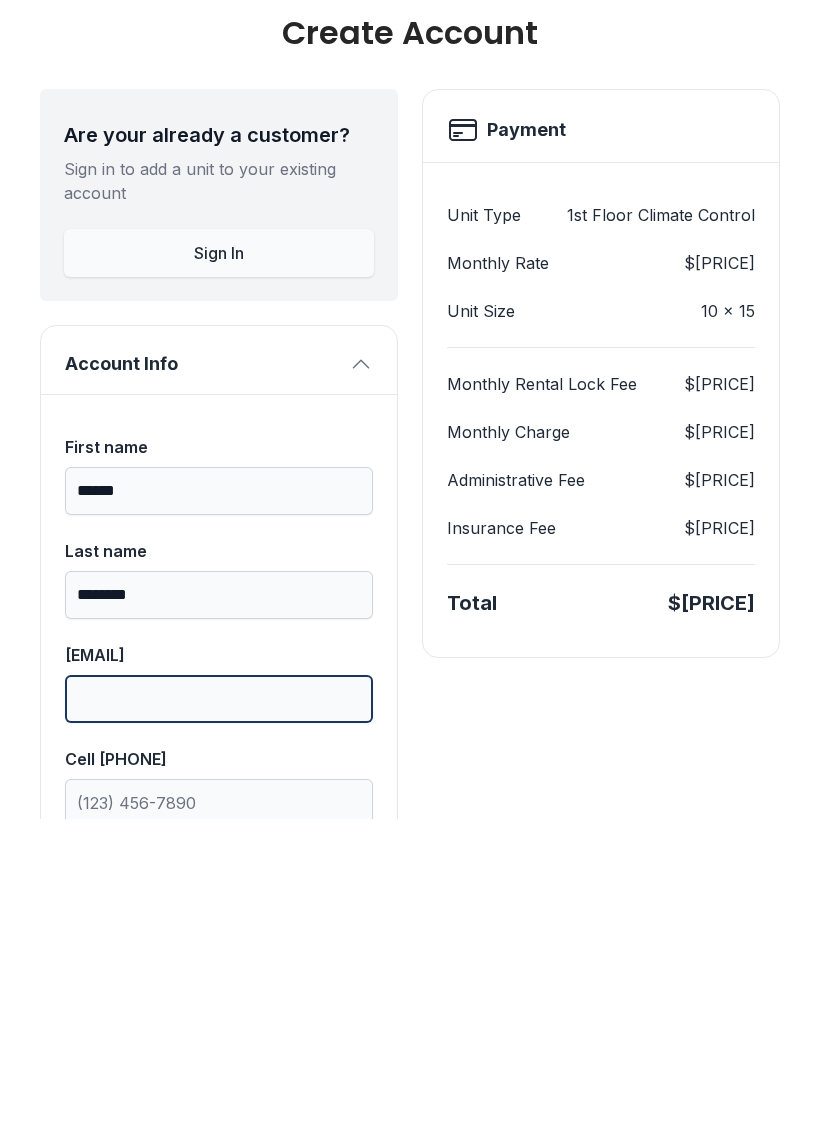 click on "[EMAIL]" at bounding box center [219, 1016] 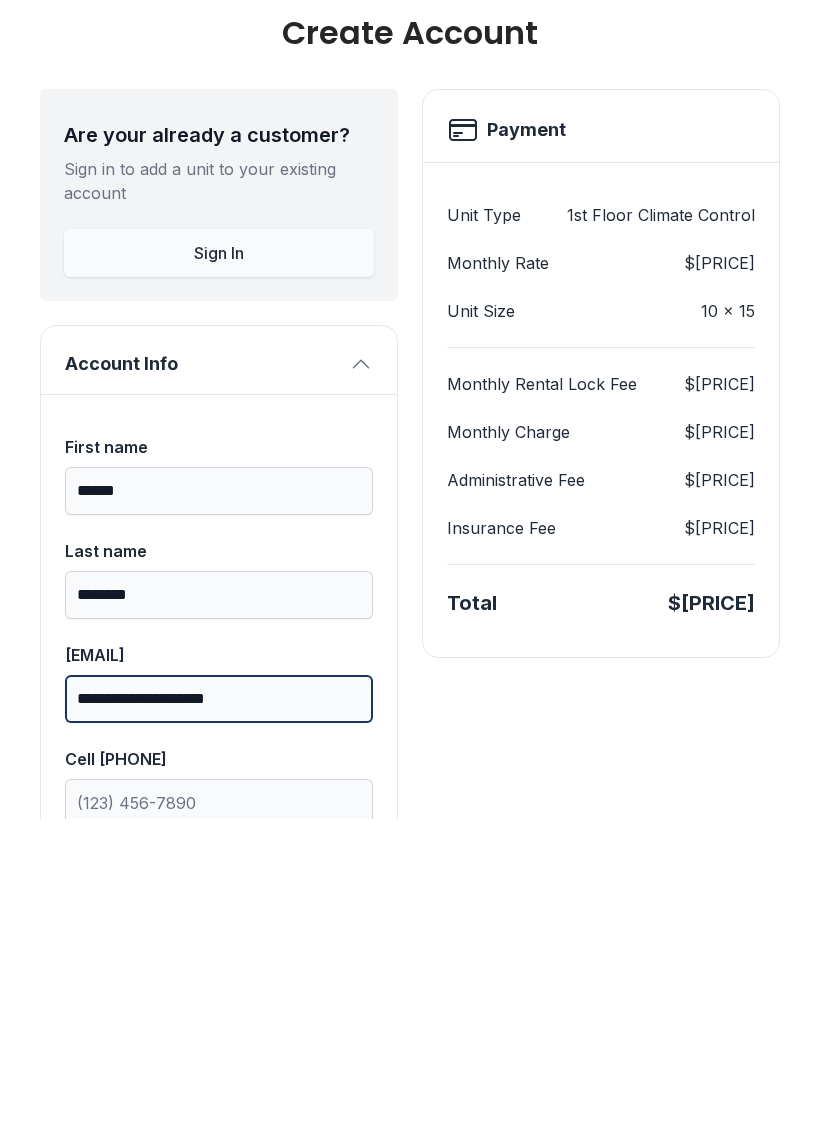 type on "**********" 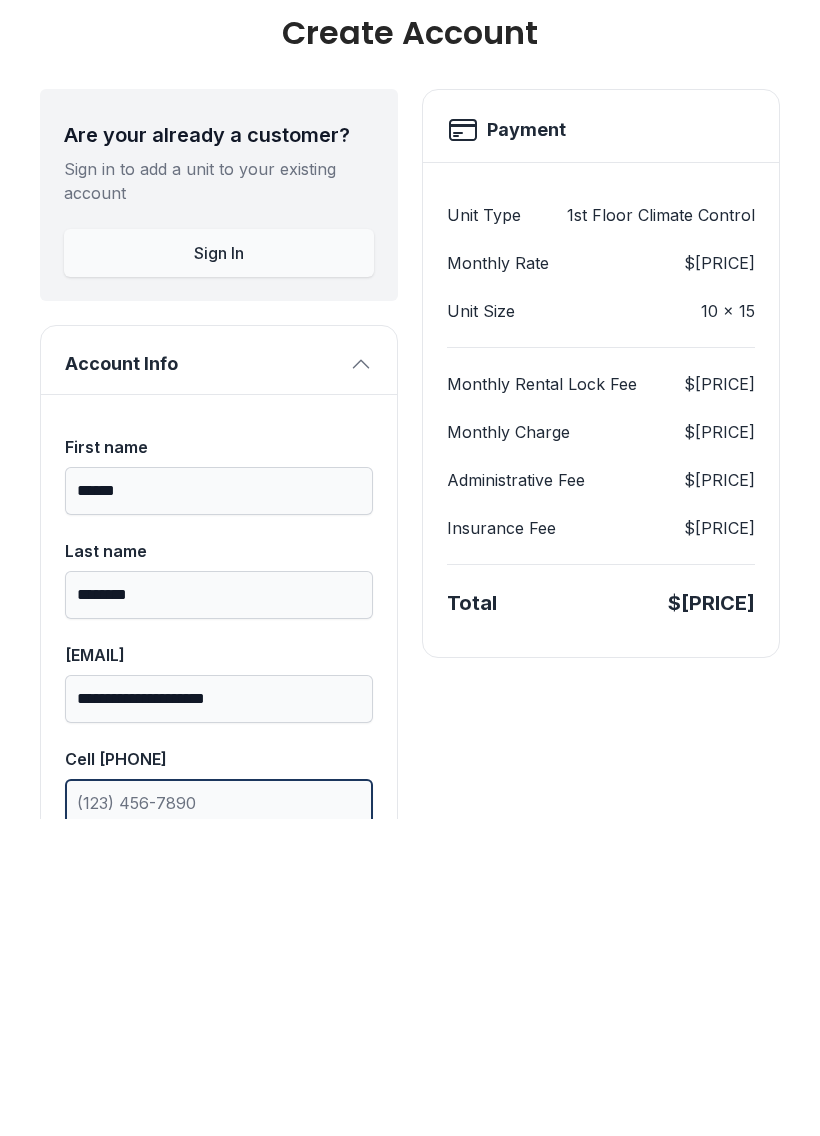 click on "Cell [PHONE]" at bounding box center (219, 1120) 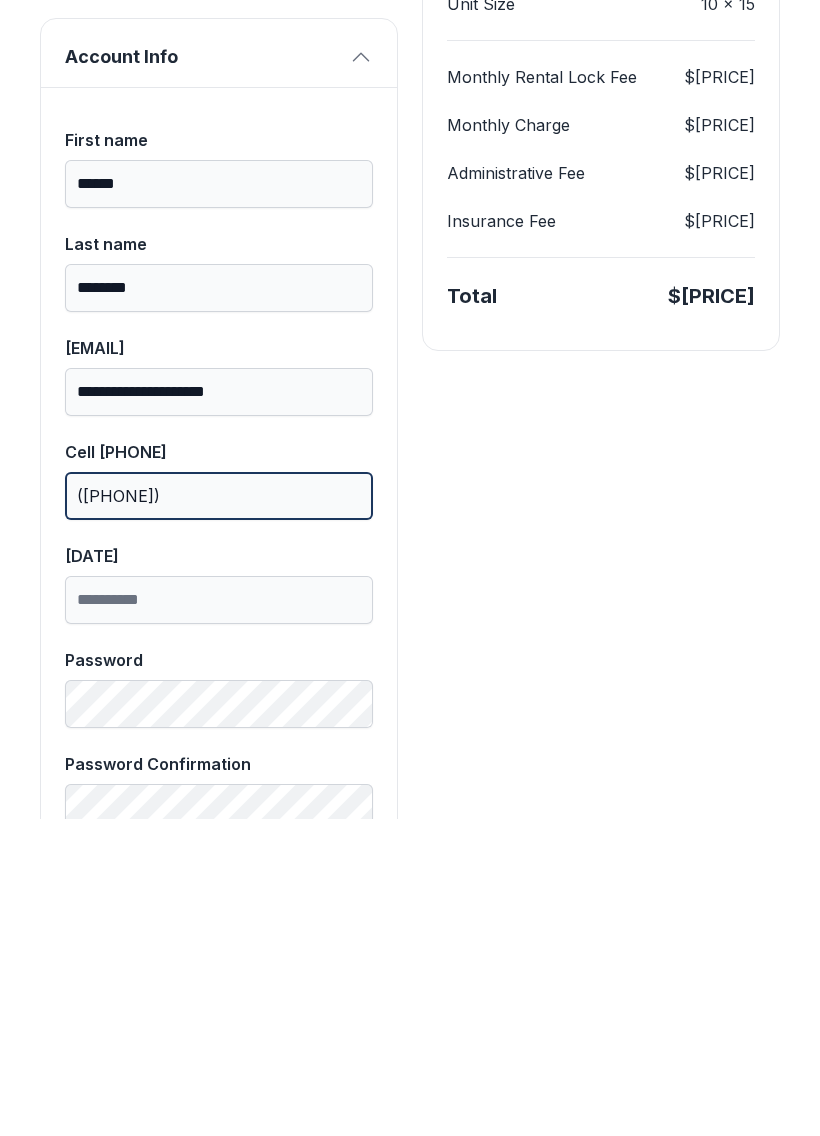 scroll, scrollTop: 308, scrollLeft: 0, axis: vertical 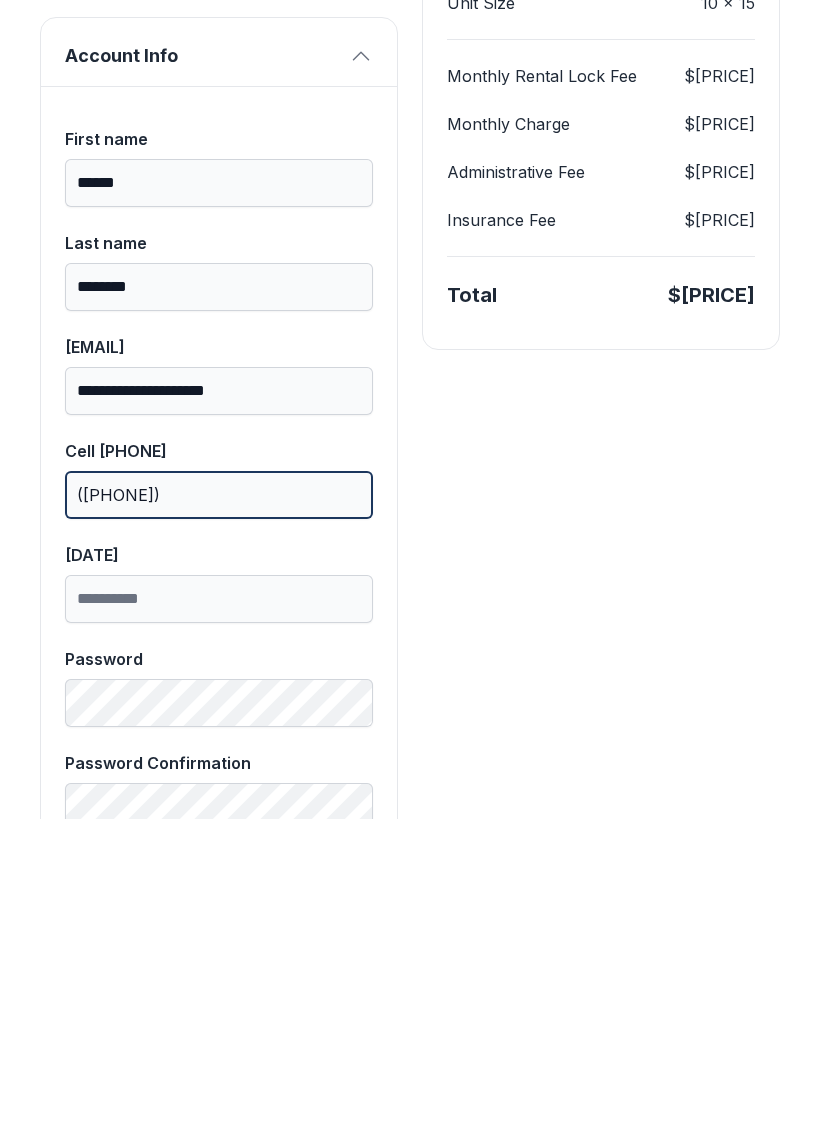 type on "([PHONE])" 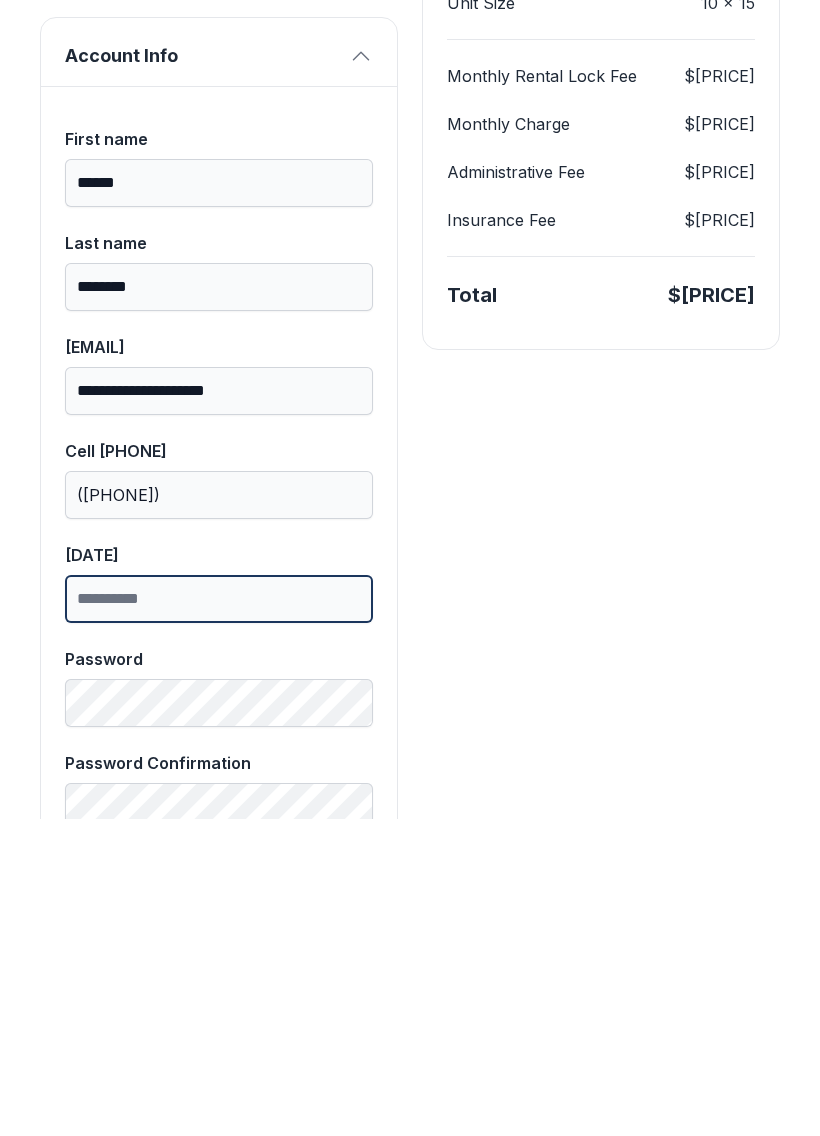 click on "[DATE]" at bounding box center (219, 916) 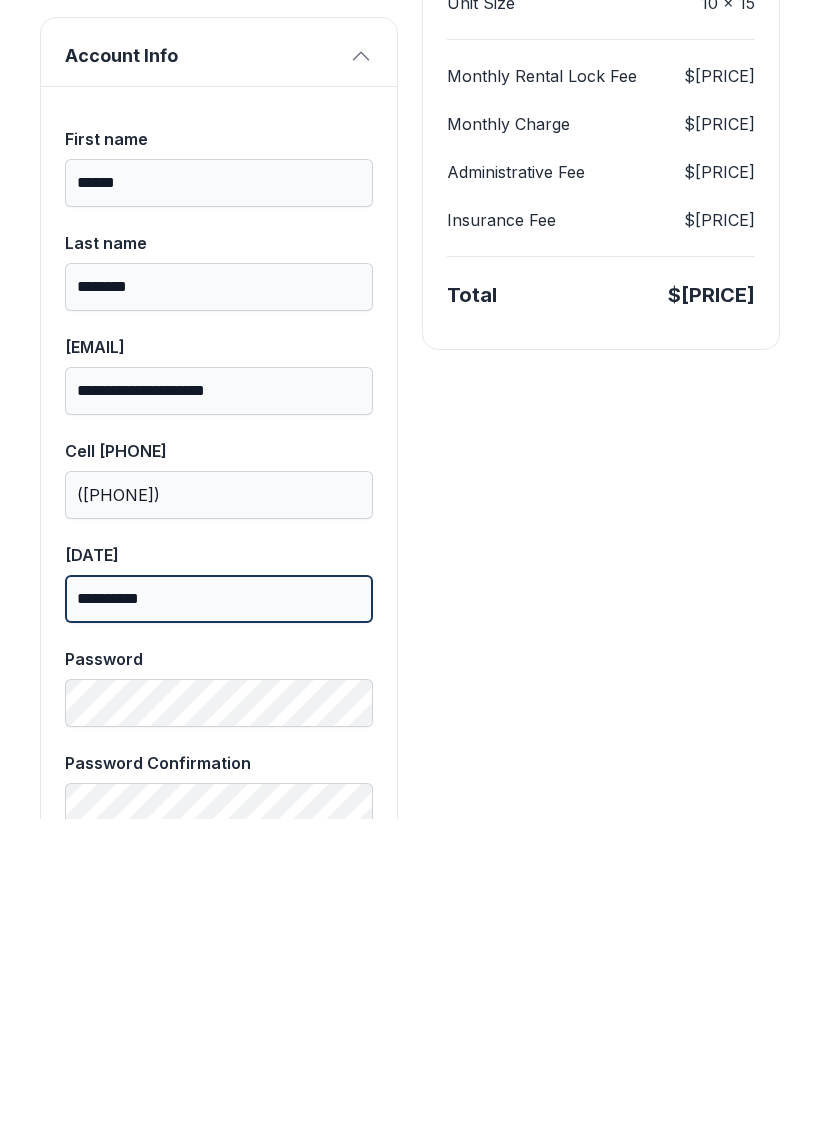type on "**********" 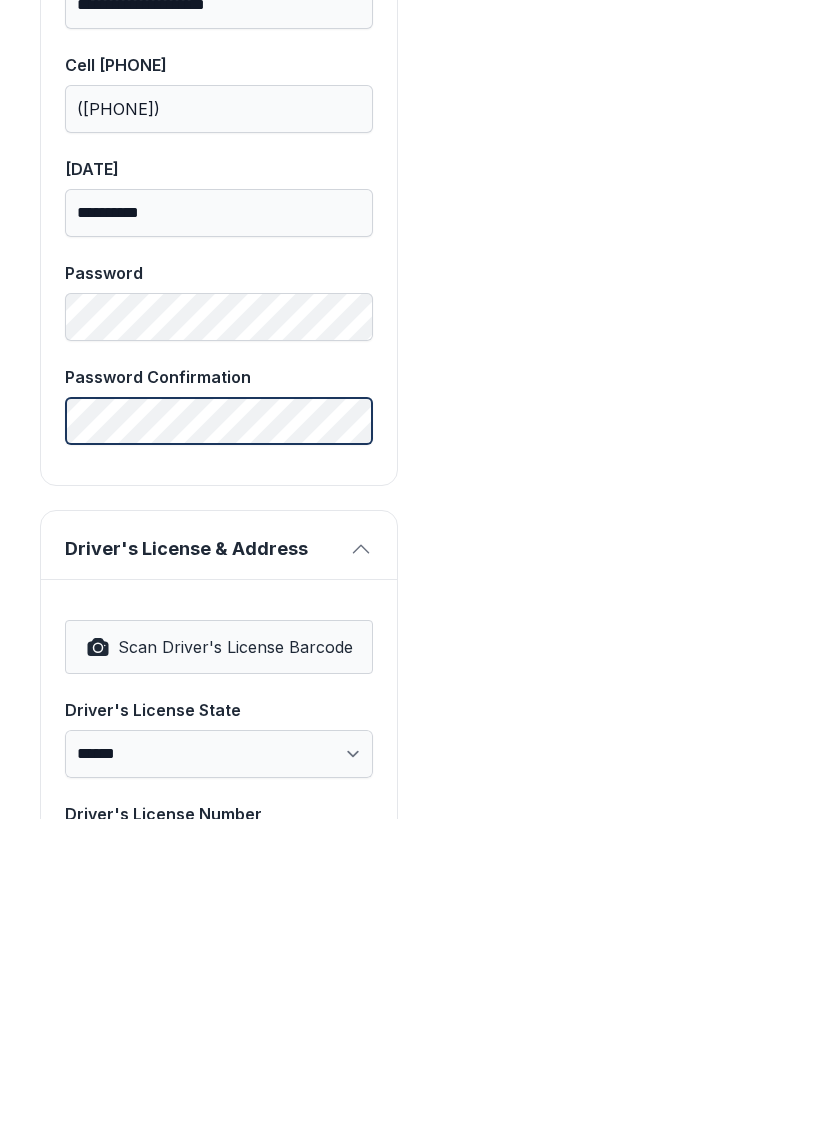 scroll, scrollTop: 690, scrollLeft: 0, axis: vertical 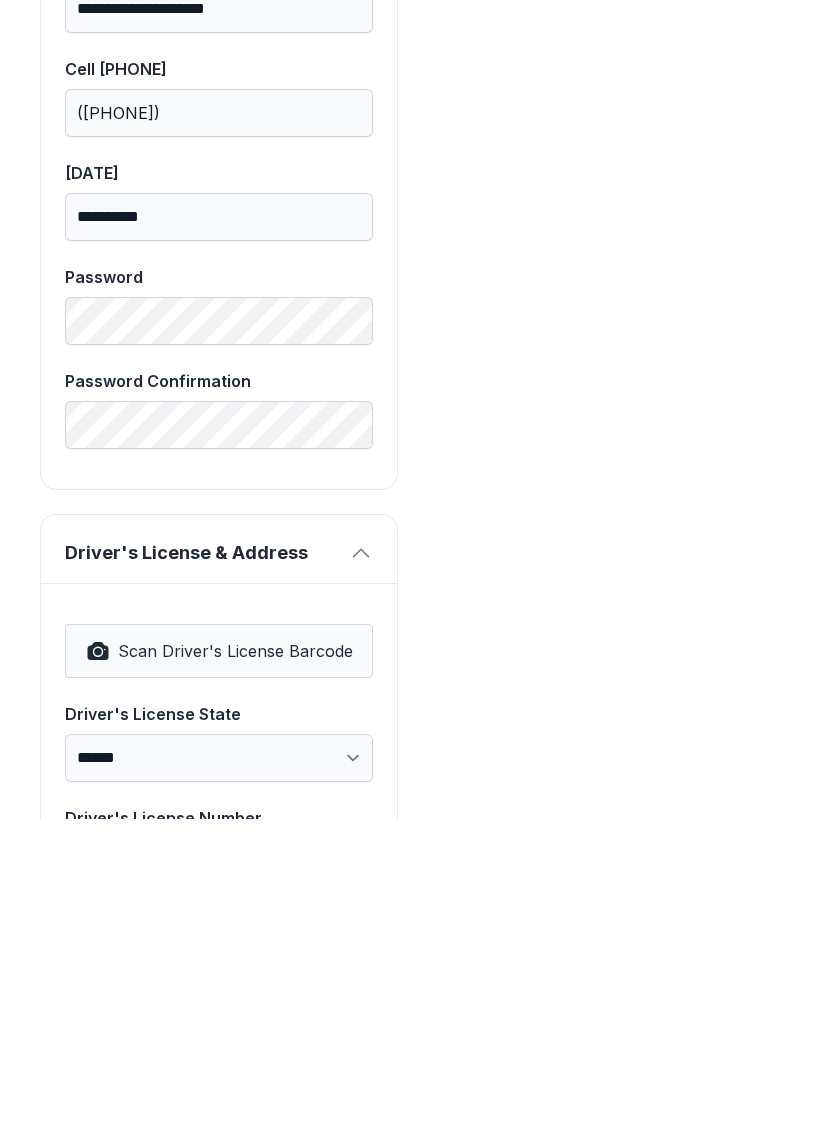 click on "**********" at bounding box center (219, 1279) 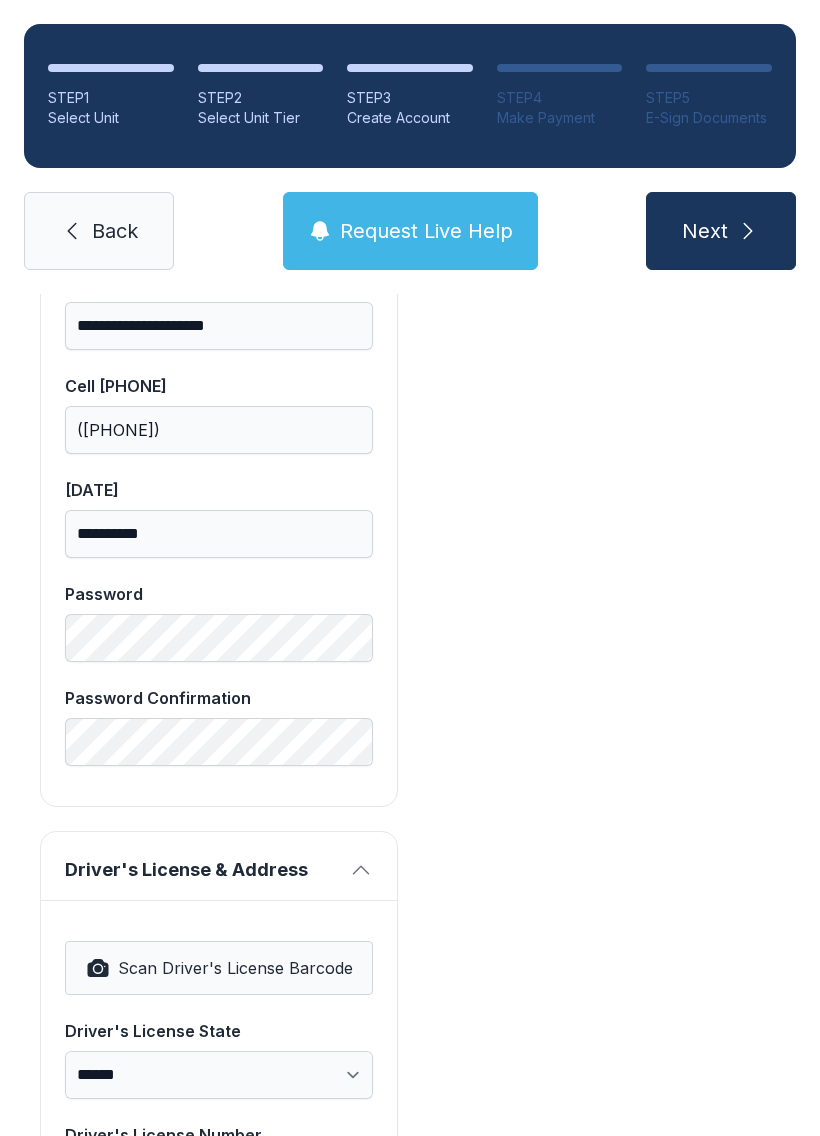 click on "Payment Unit Type 1st Floor Climate Control Monthly Rate $[PRICE] Unit Size 10 x 15 Monthly Rental Lock Fee $[PRICE] Monthly Charge $[PRICE] Administrative Fee $[PRICE] Insurance Fee $[PRICE] Total $[PRICE]" at bounding box center (601, 919) 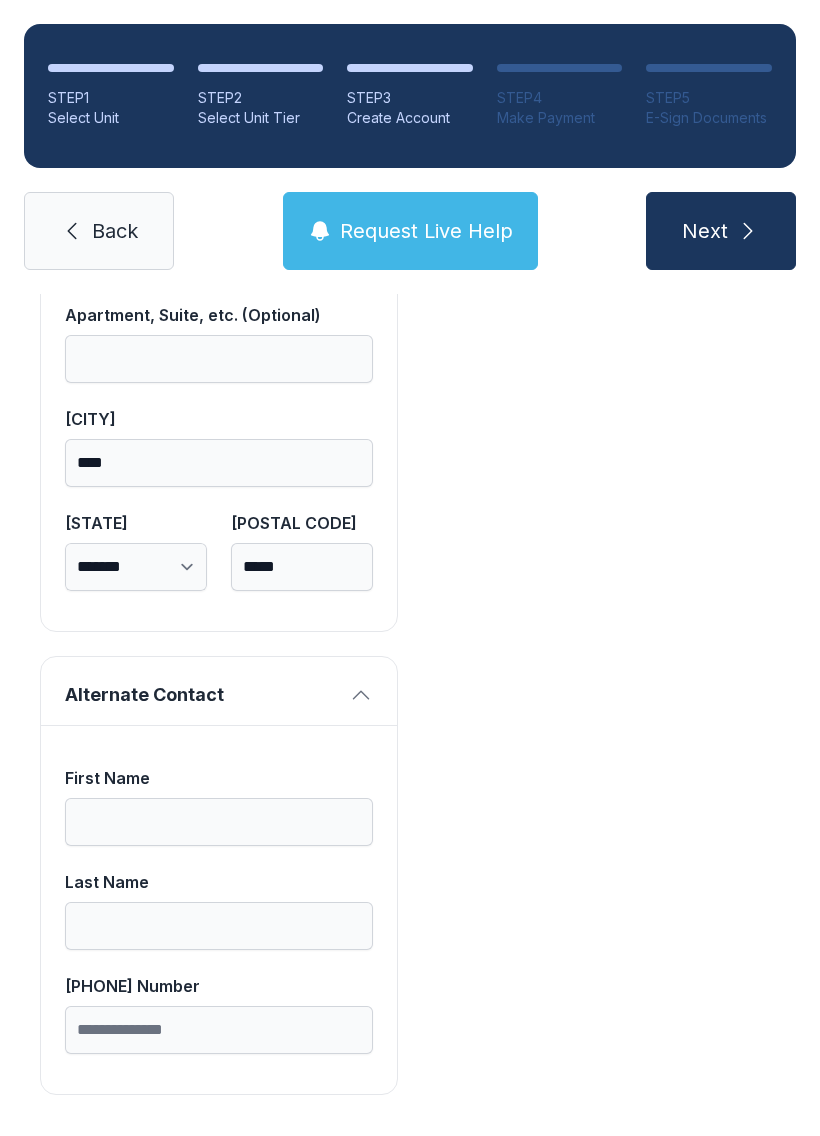 scroll, scrollTop: 1713, scrollLeft: 0, axis: vertical 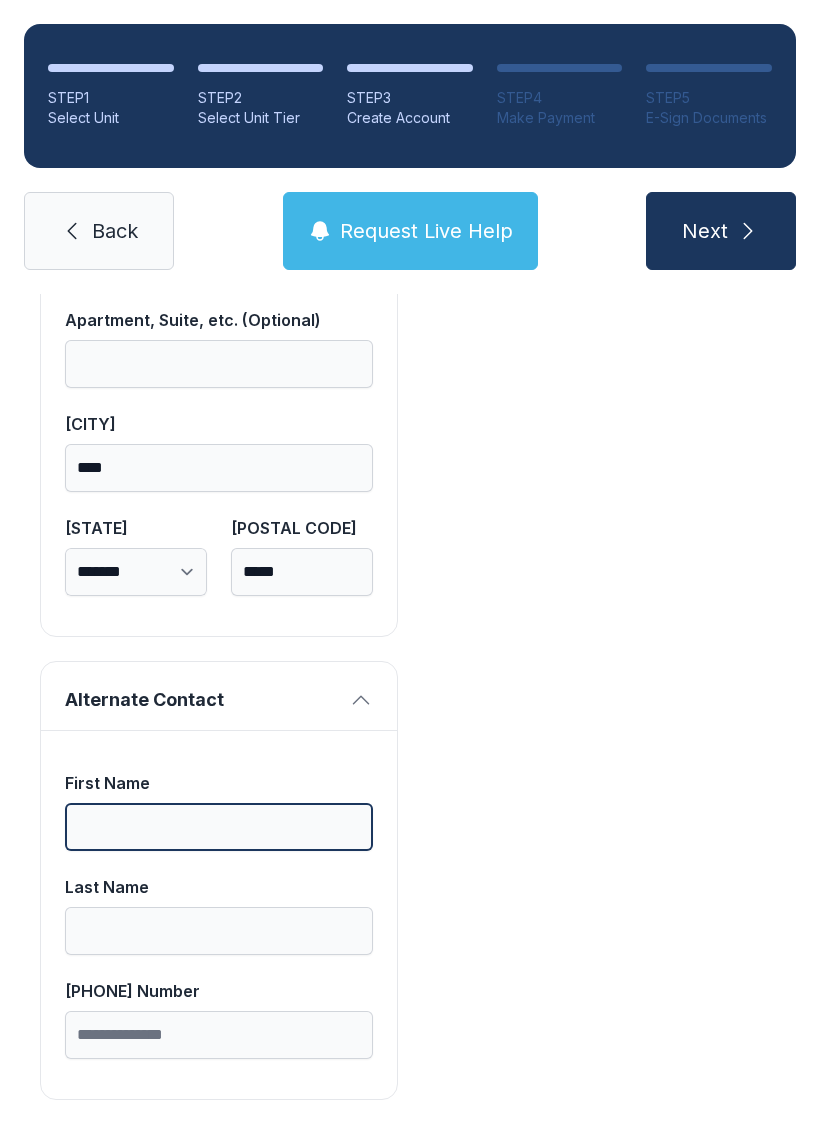 click on "First Name" at bounding box center (219, 827) 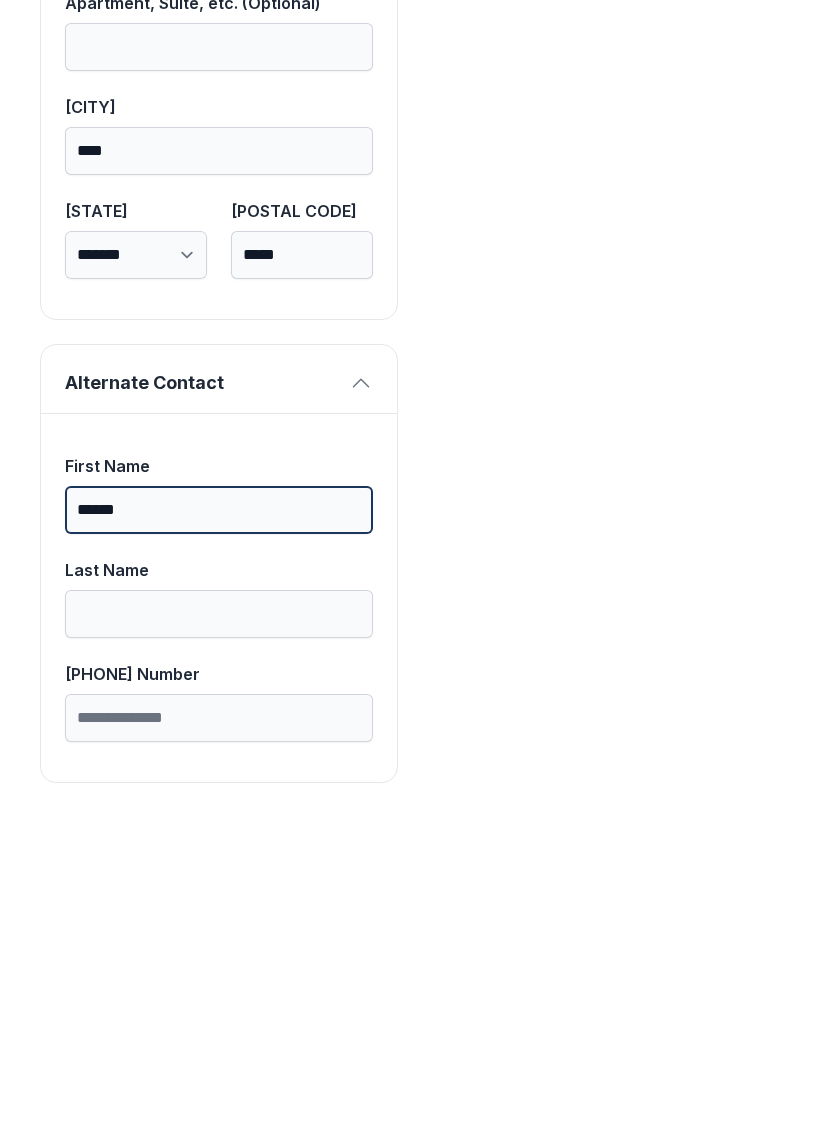 type on "******" 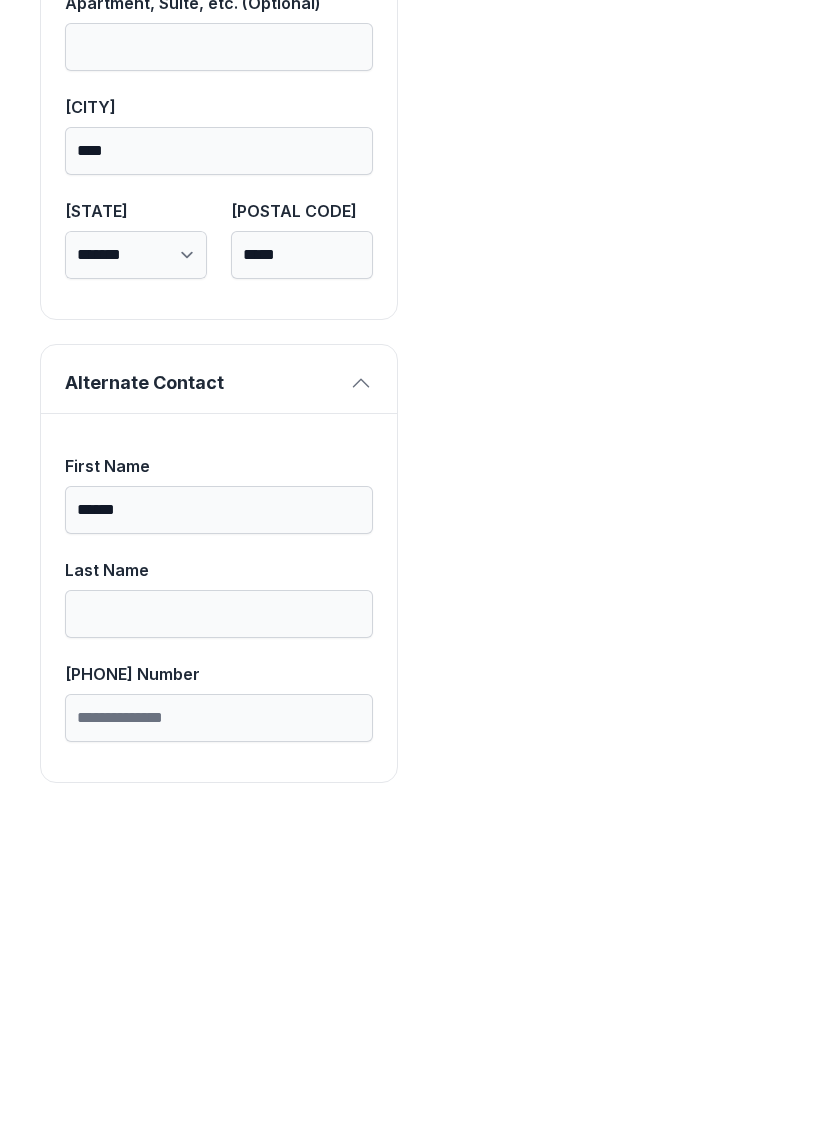 click on "Last Name" at bounding box center (219, 931) 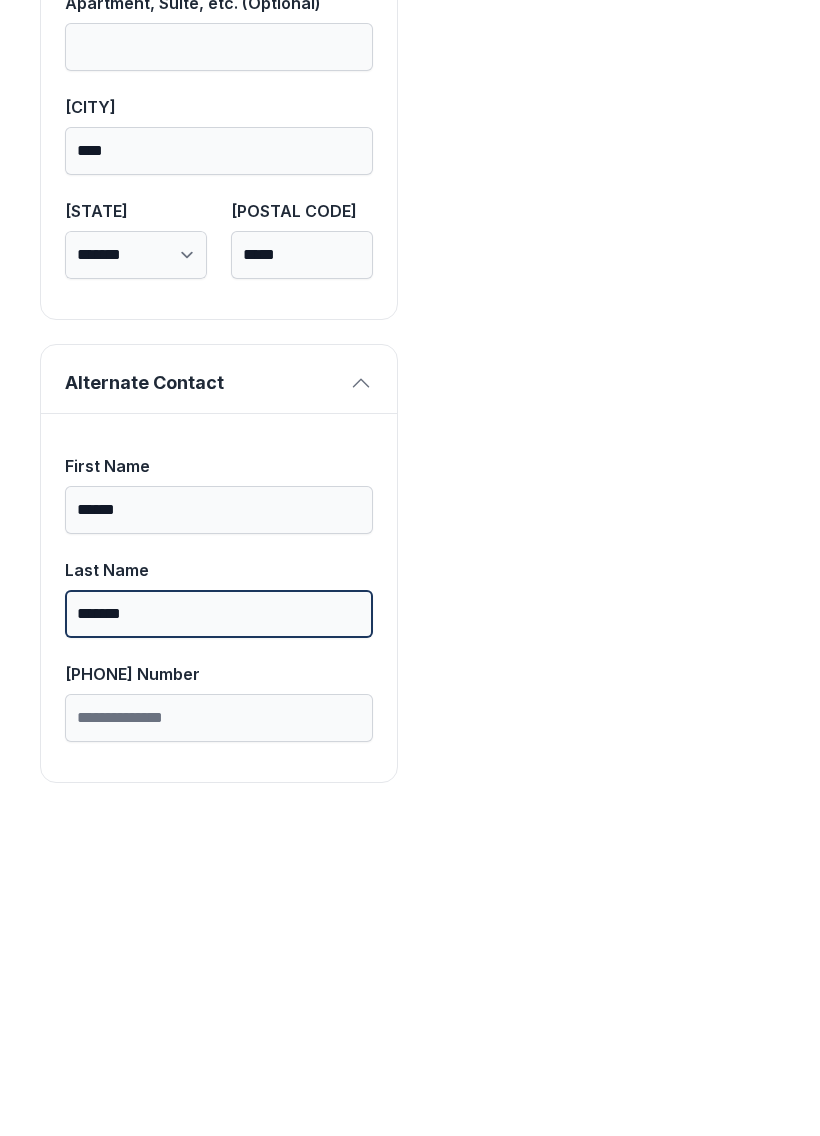 type on "*******" 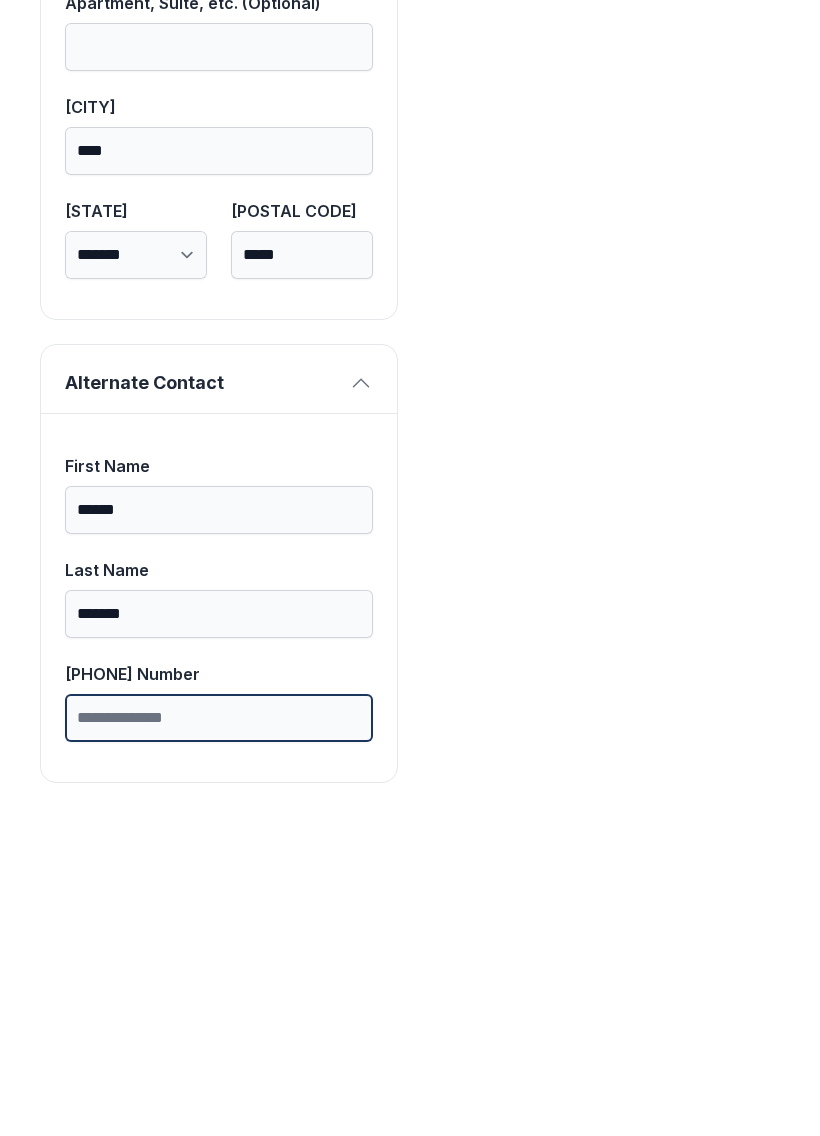 click on "[PHONE] Number" at bounding box center [219, 1035] 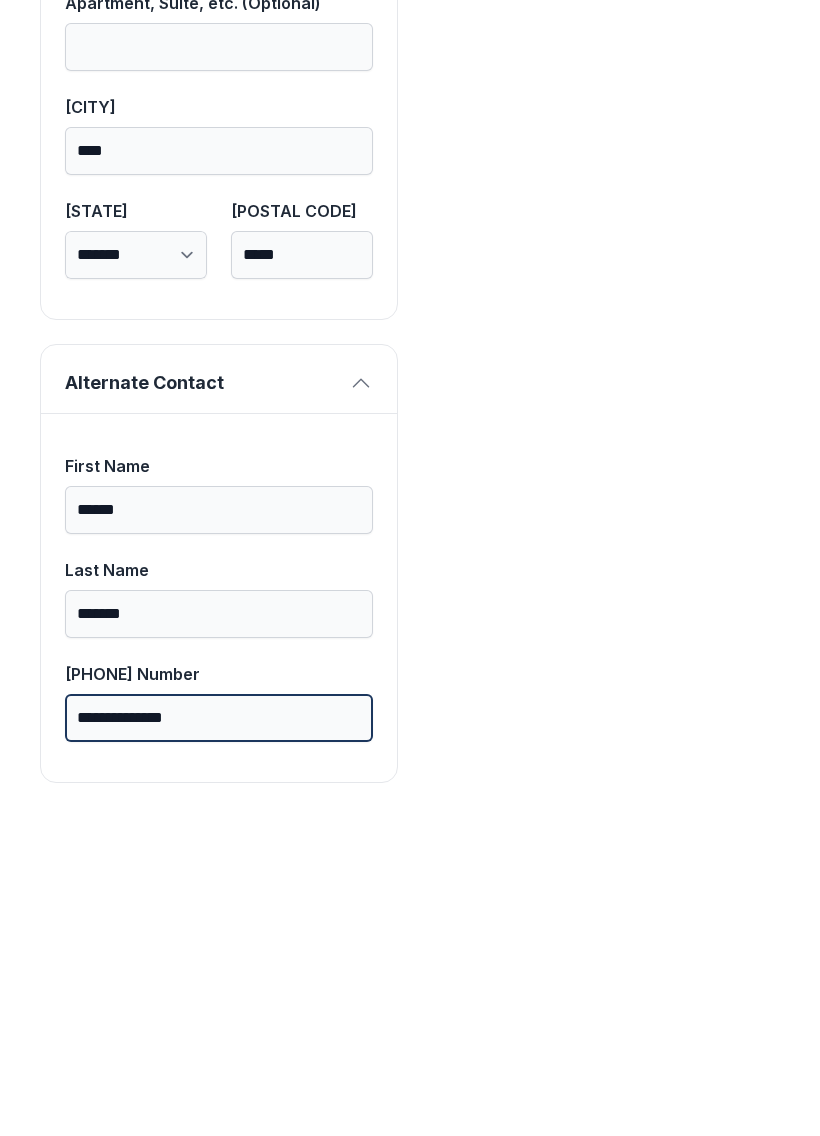type on "**********" 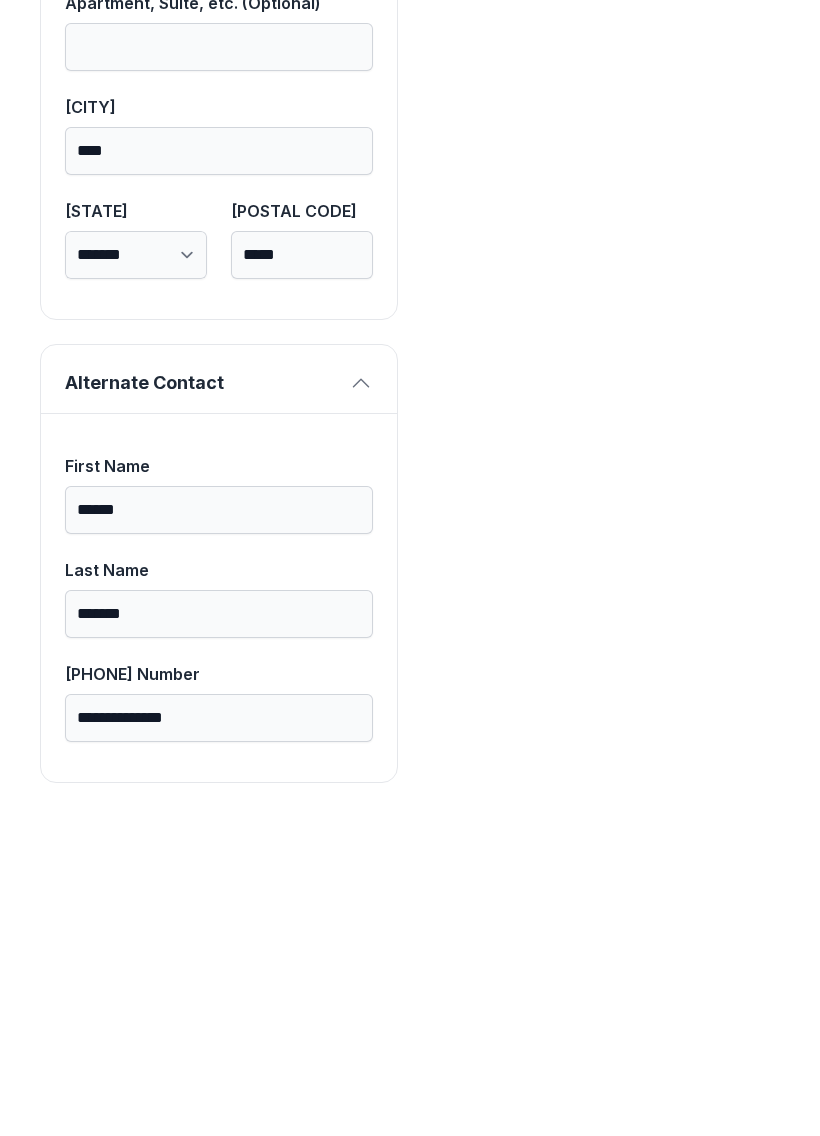 click on "Payment Unit Type 1st Floor Climate Control Monthly Rate $[PRICE] Unit Size 10 x 15 Monthly Rental Lock Fee $[PRICE] Monthly Charge $[PRICE] Administrative Fee $[PRICE] Insurance Fee $[PRICE] Total $[PRICE]" at bounding box center (601, -104) 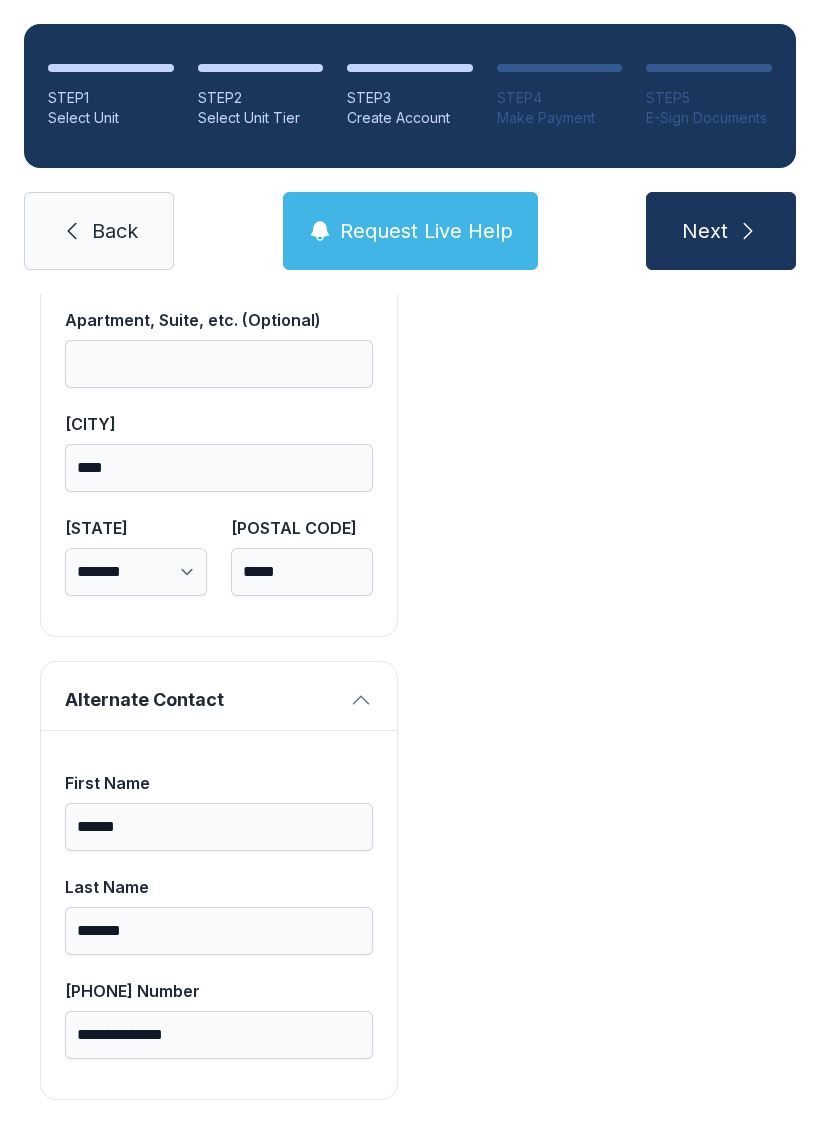click on "Next" at bounding box center [721, 231] 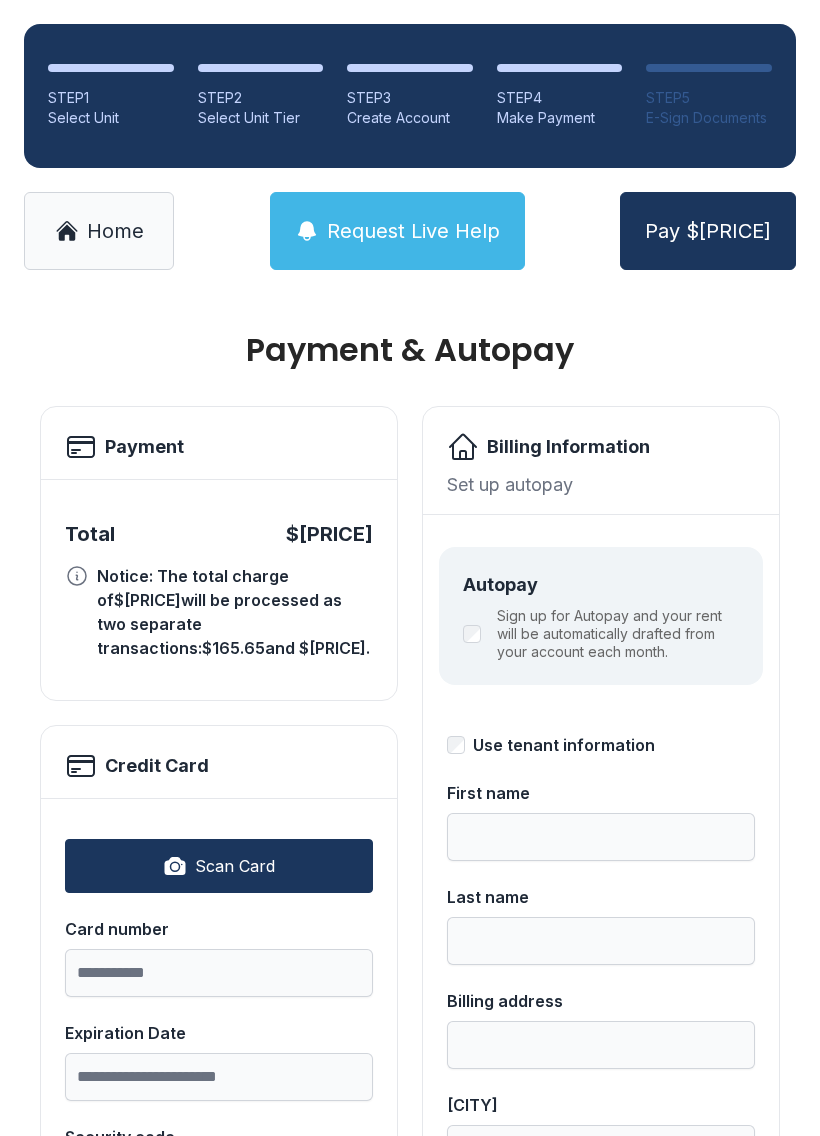 click on "Scan Card" at bounding box center (235, 866) 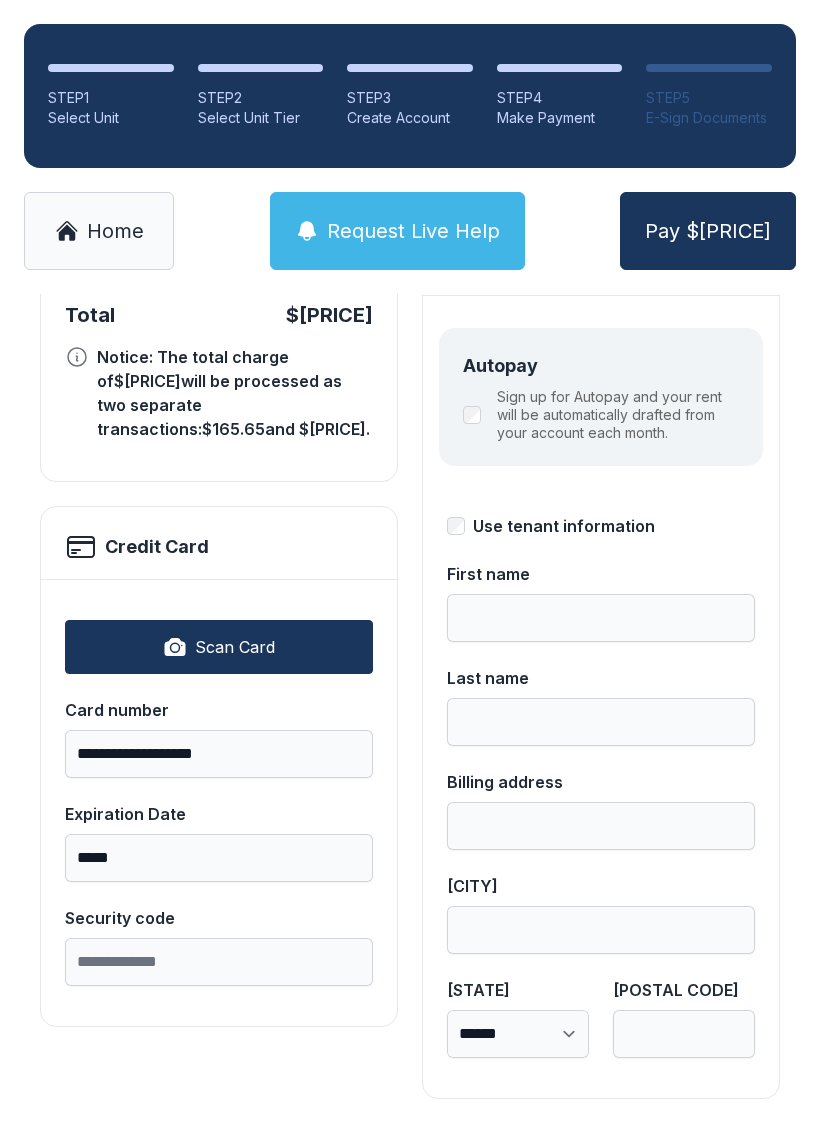 scroll, scrollTop: 218, scrollLeft: 0, axis: vertical 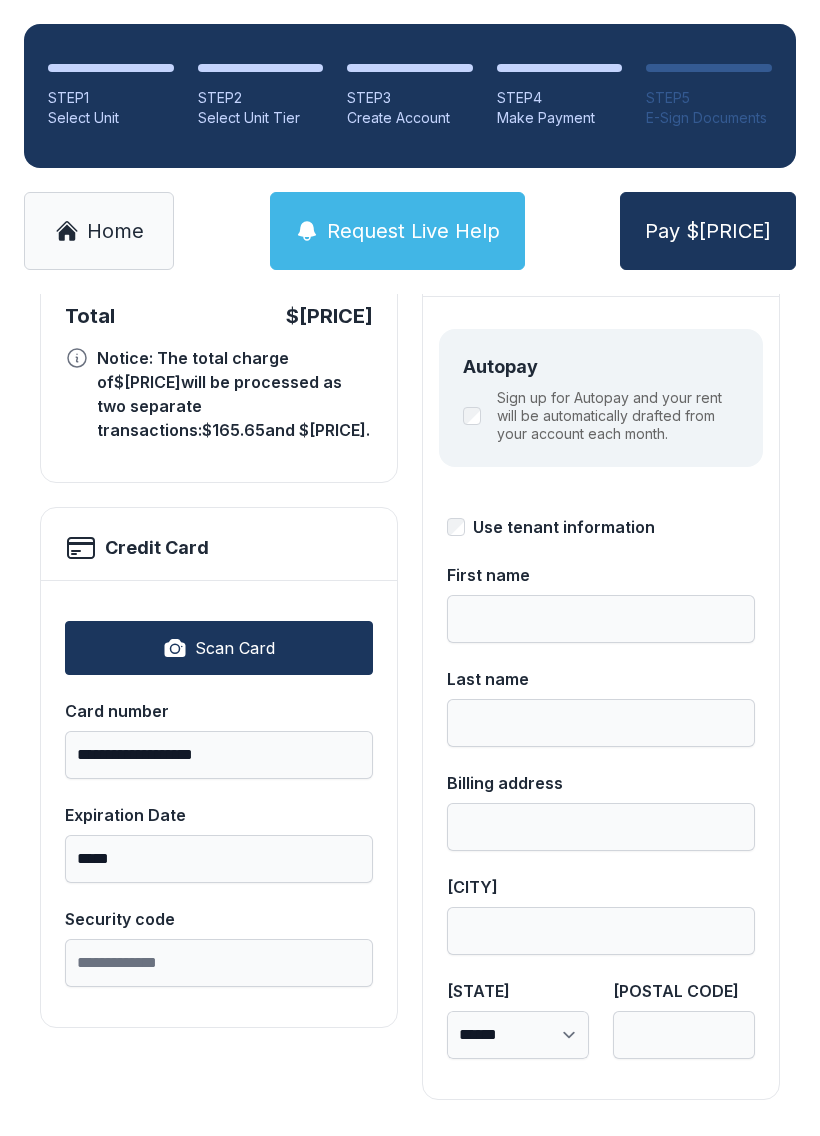 click on "Security code" at bounding box center (219, 963) 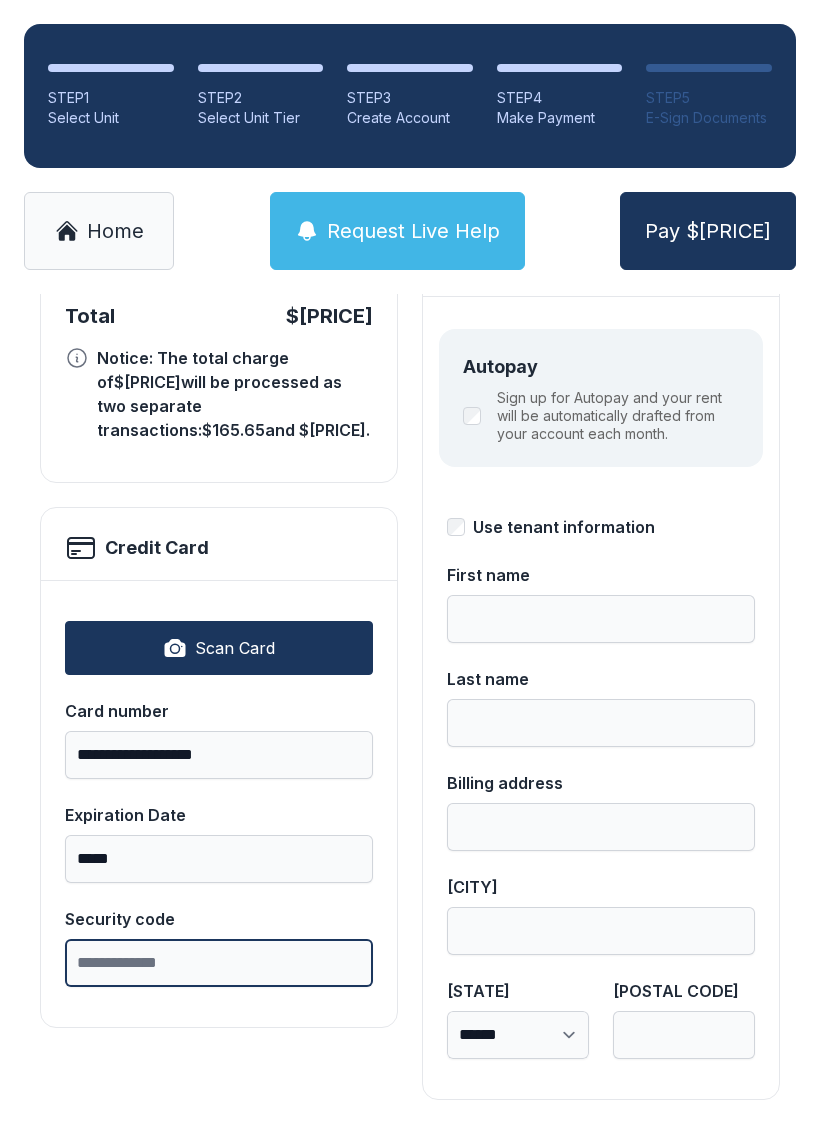 scroll, scrollTop: 44, scrollLeft: 0, axis: vertical 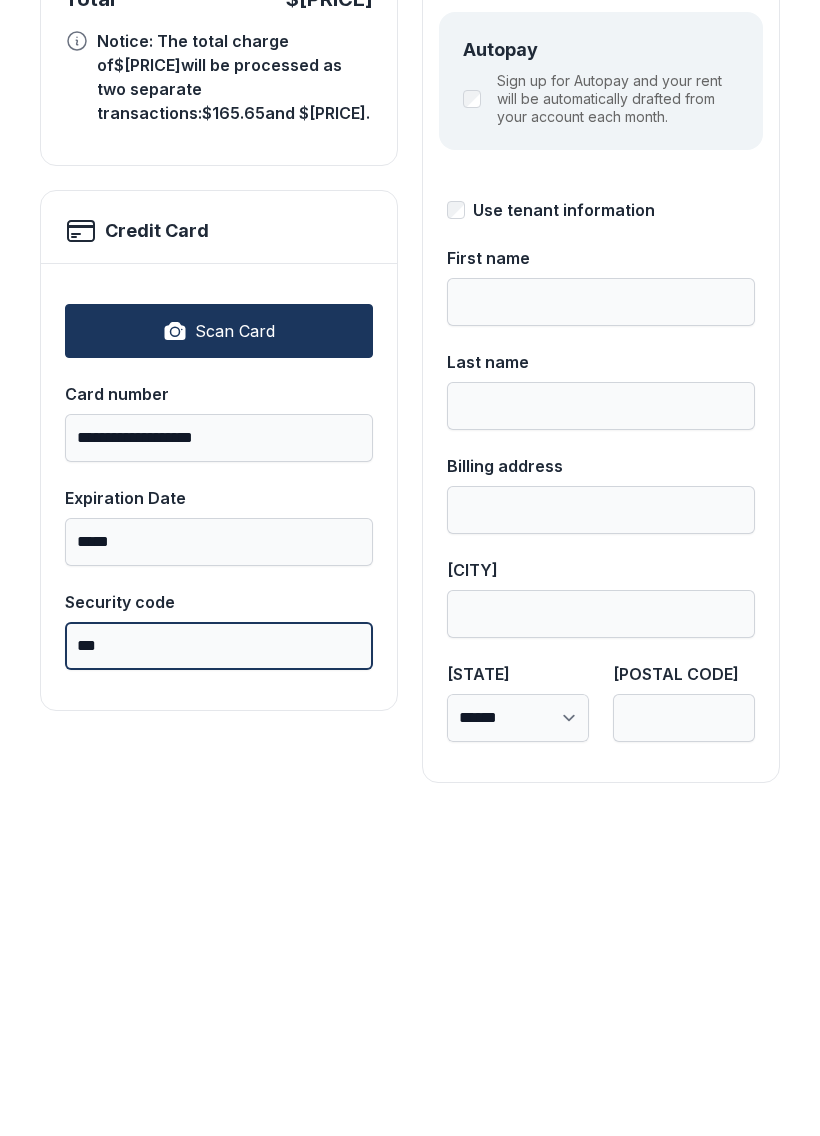 type on "***" 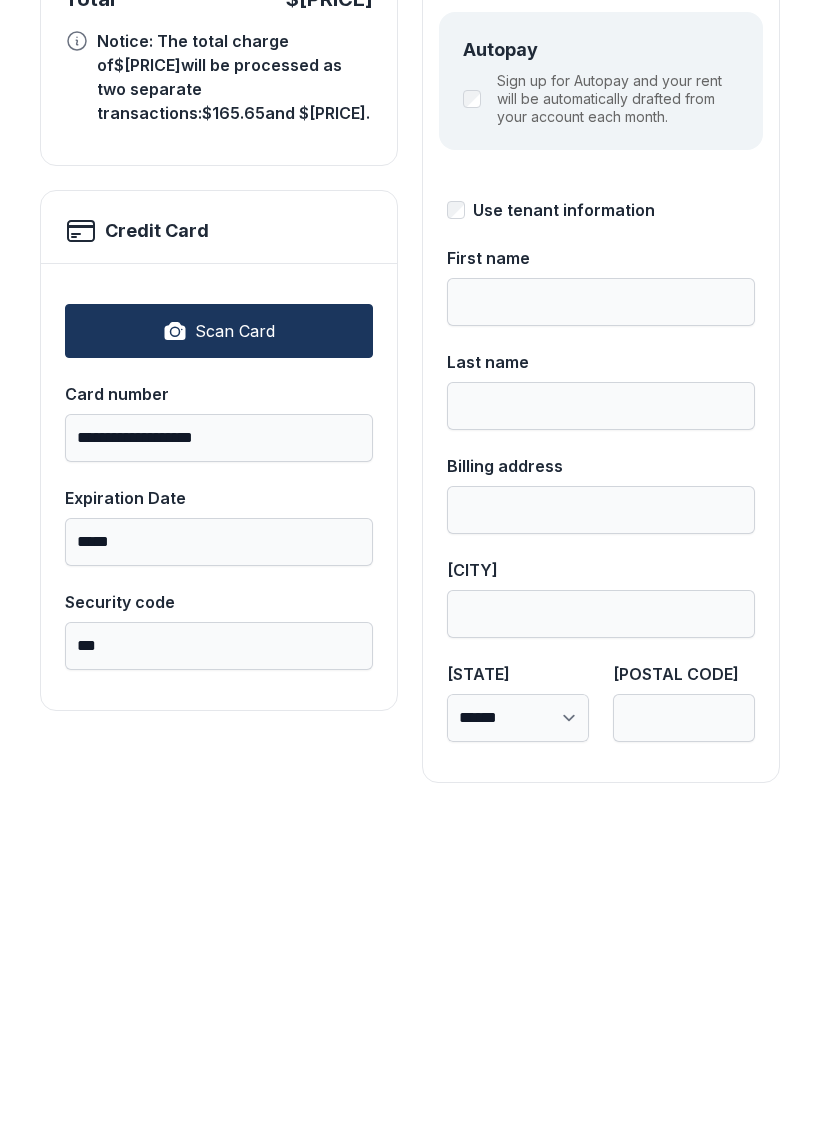 click on "**********" at bounding box center [219, 644] 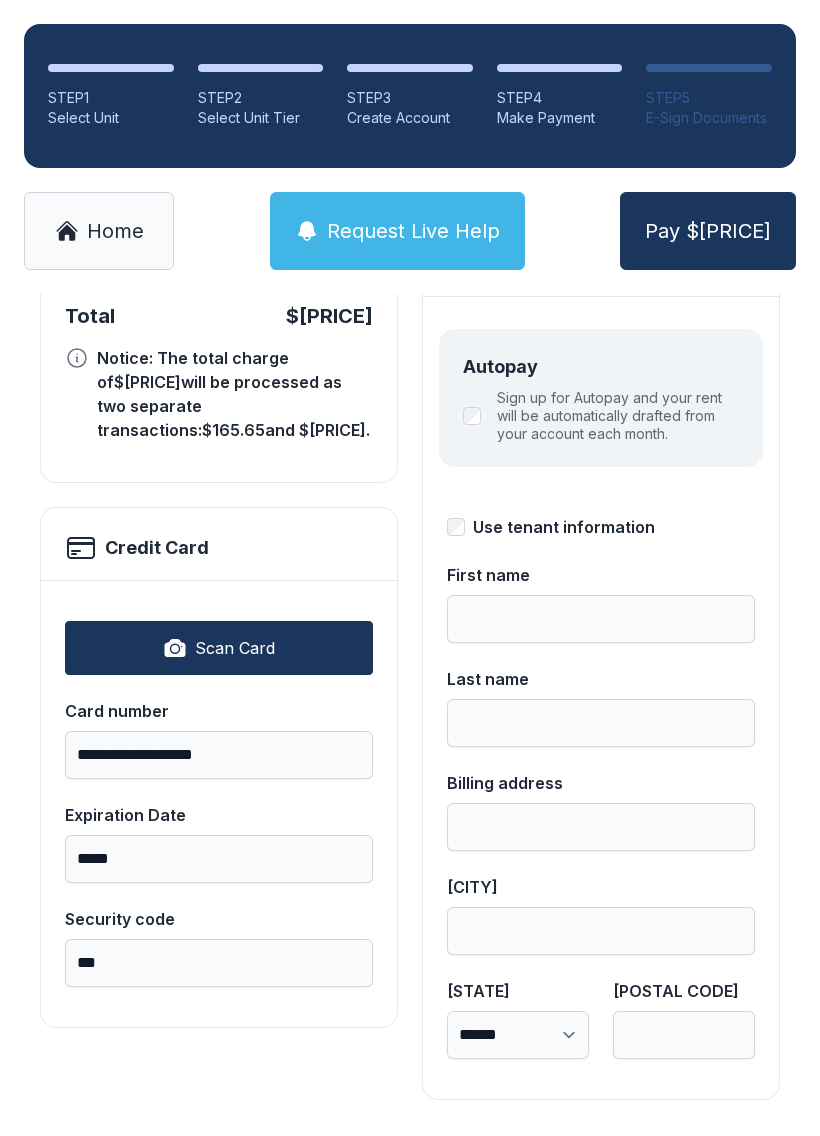click on "Use tenant information" at bounding box center (564, 527) 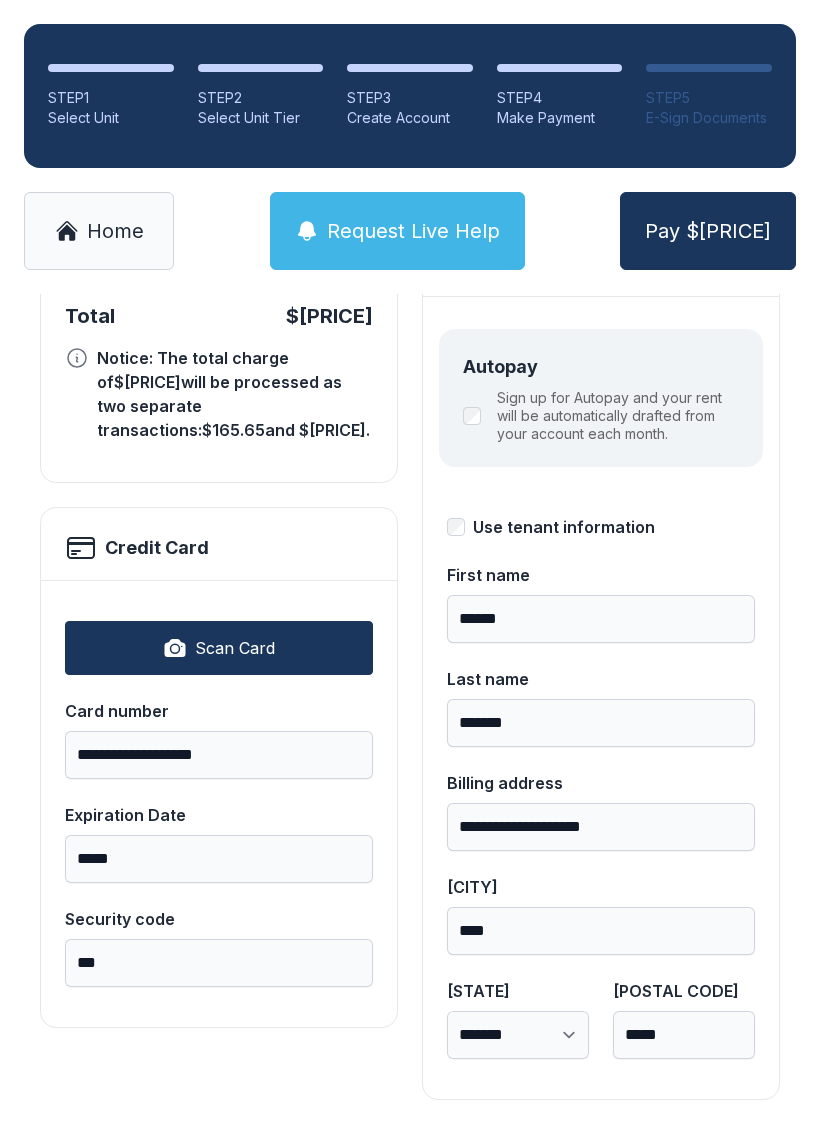 click on "Pay $[PRICE]" at bounding box center [708, 231] 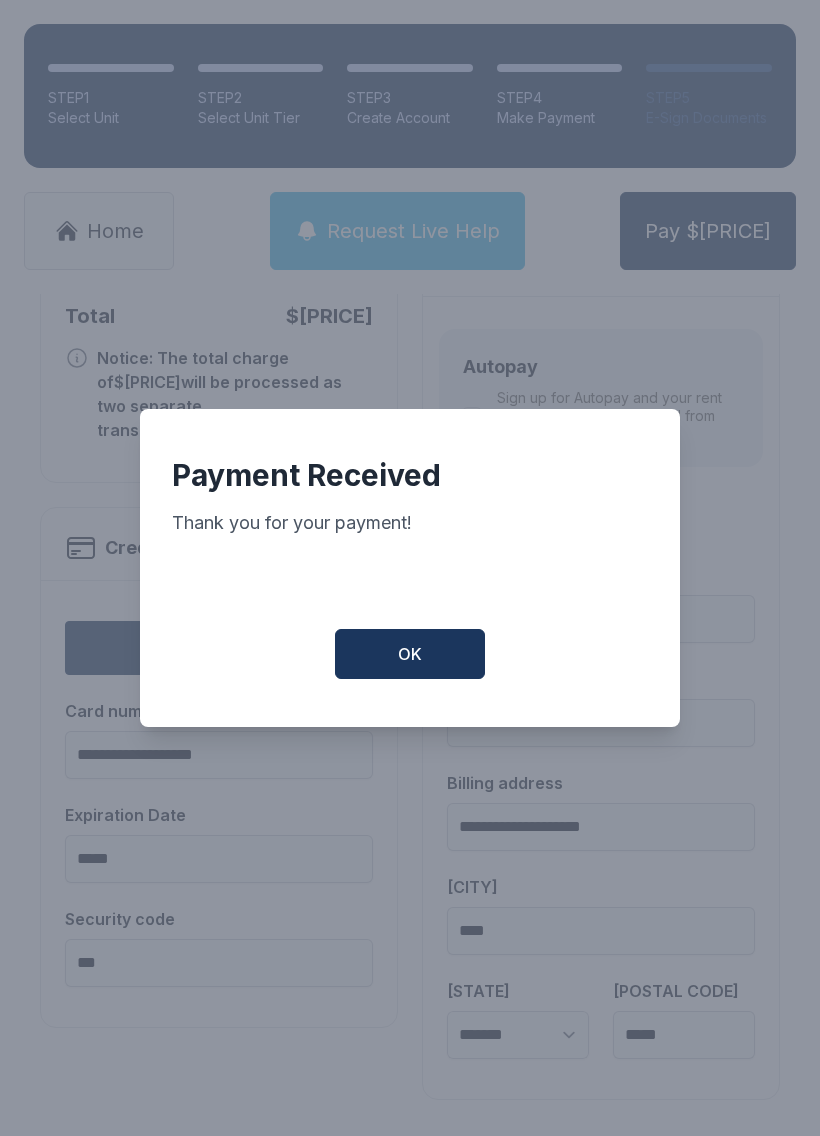 click on "OK" at bounding box center (410, 654) 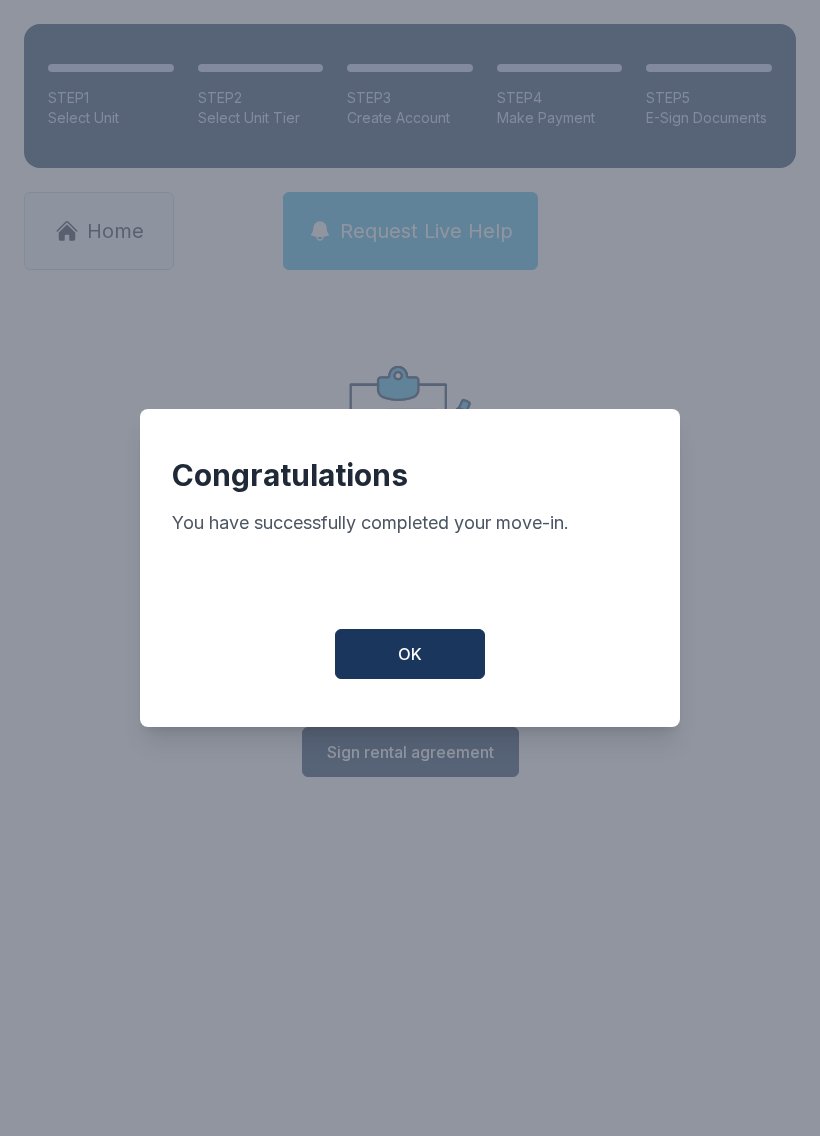 click on "OK" at bounding box center (410, 654) 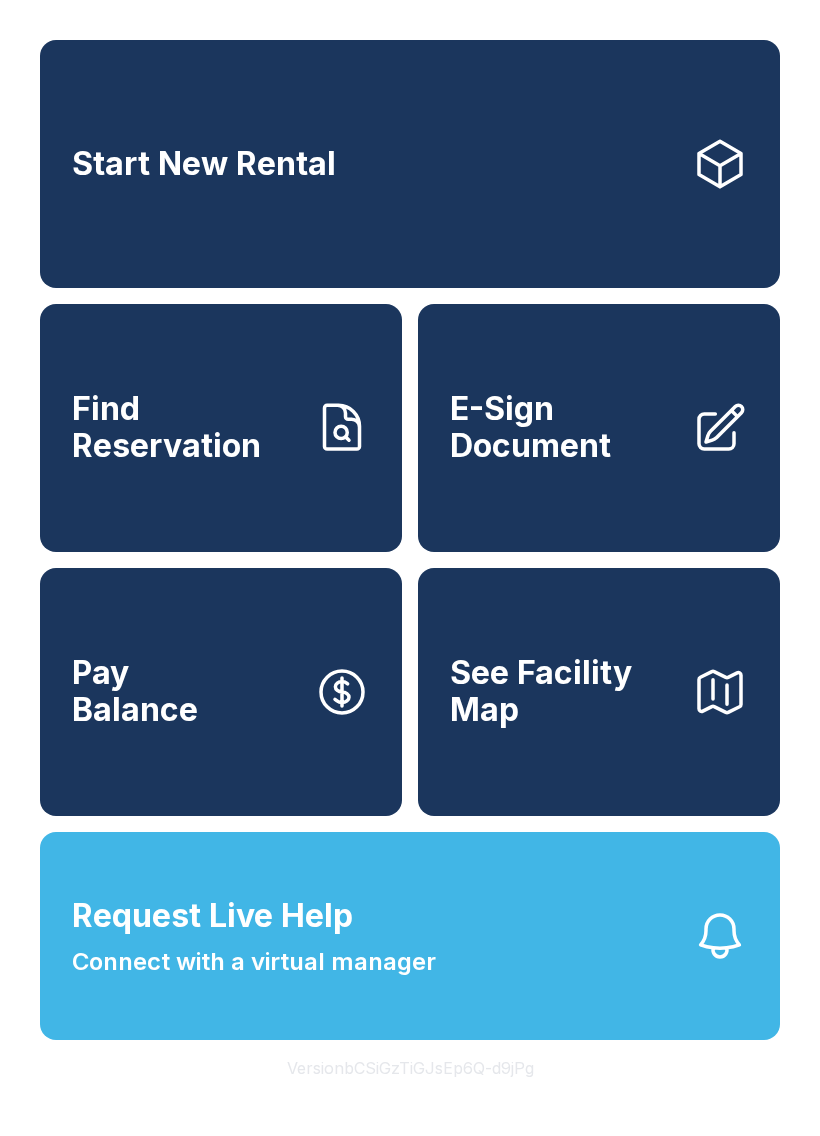 click on "Connect with a virtual manager" at bounding box center [254, 962] 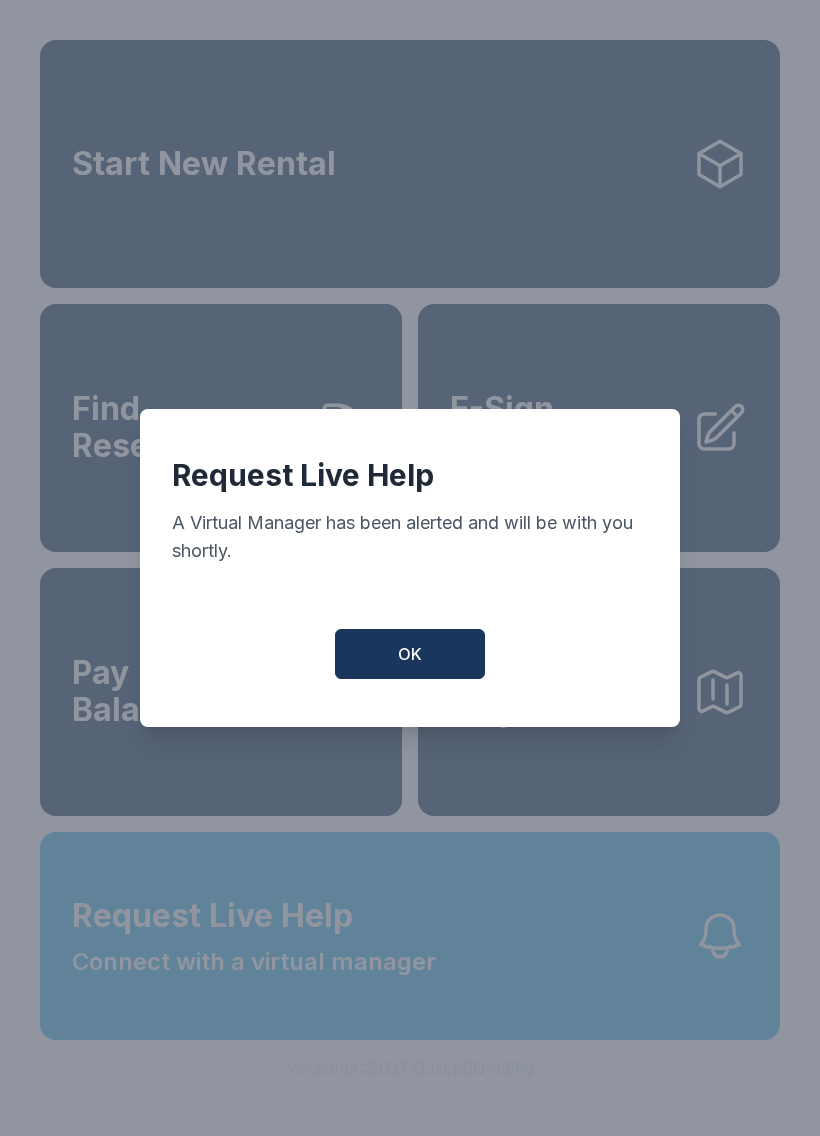 click on "OK" at bounding box center [410, 654] 